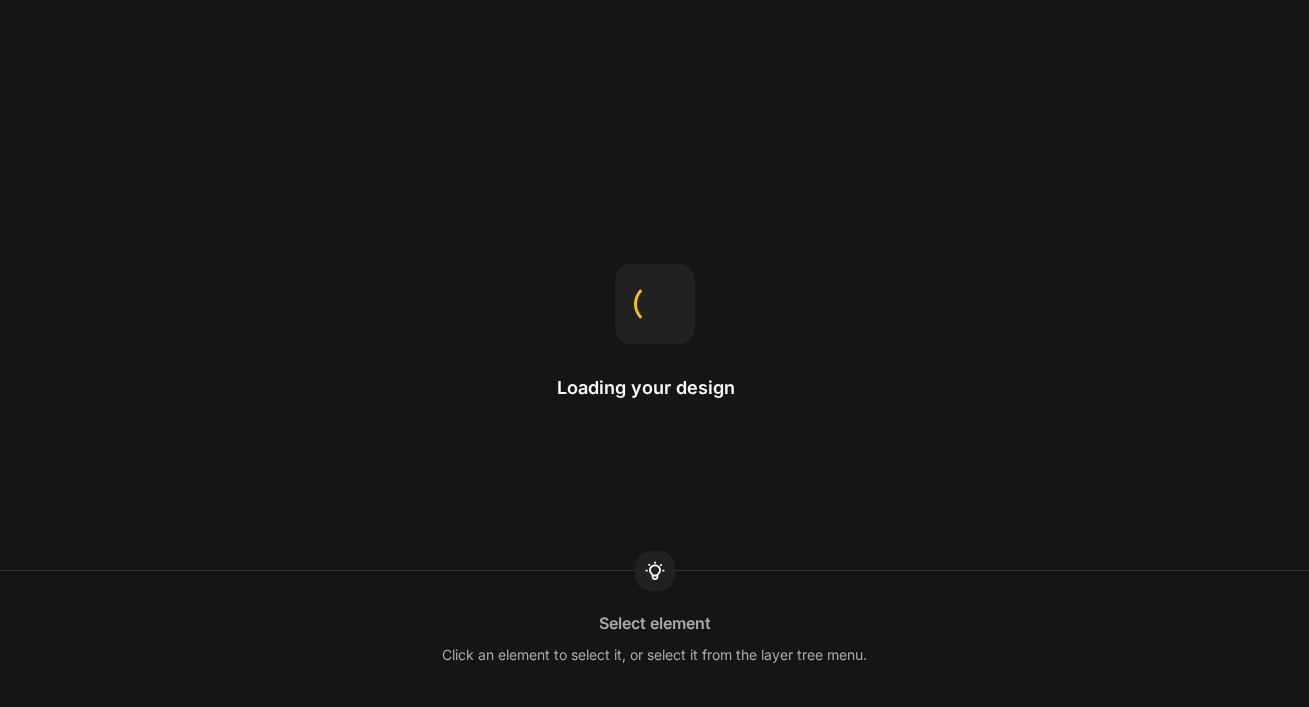 scroll, scrollTop: 0, scrollLeft: 0, axis: both 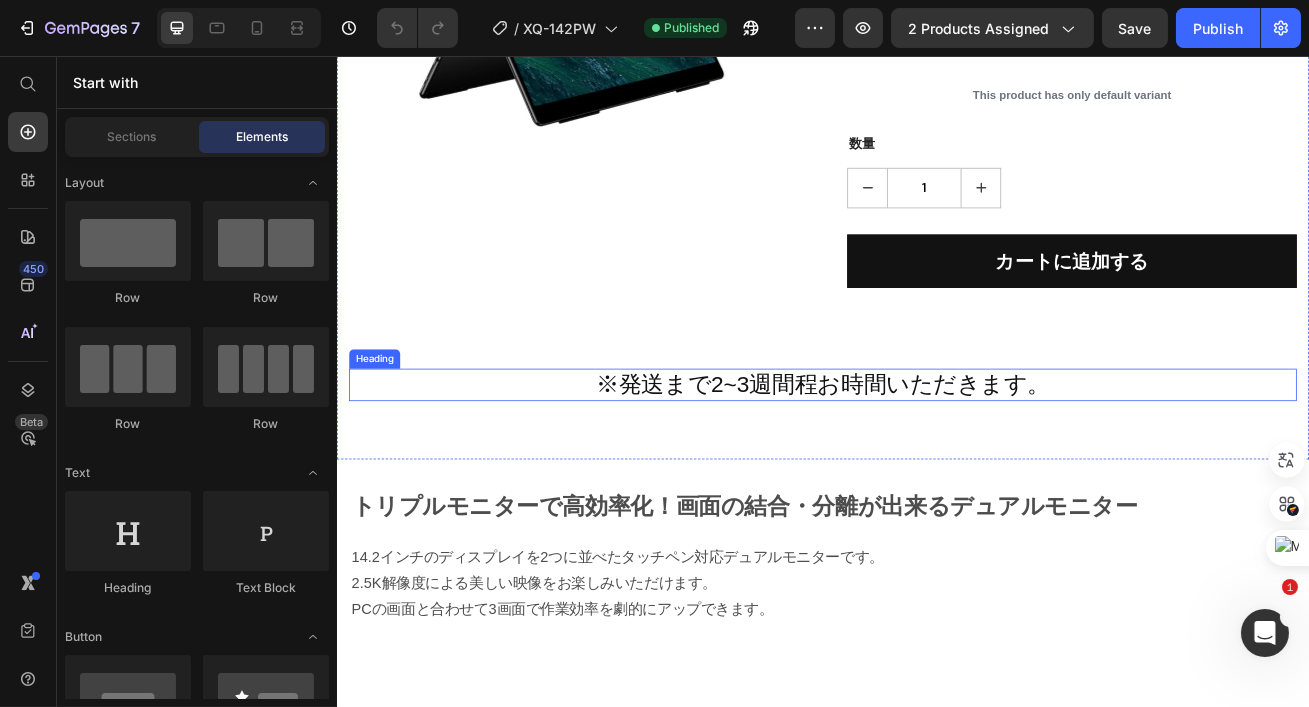 click on "※発送まで2~3週間程お時間いただきます。" at bounding box center (936, 462) 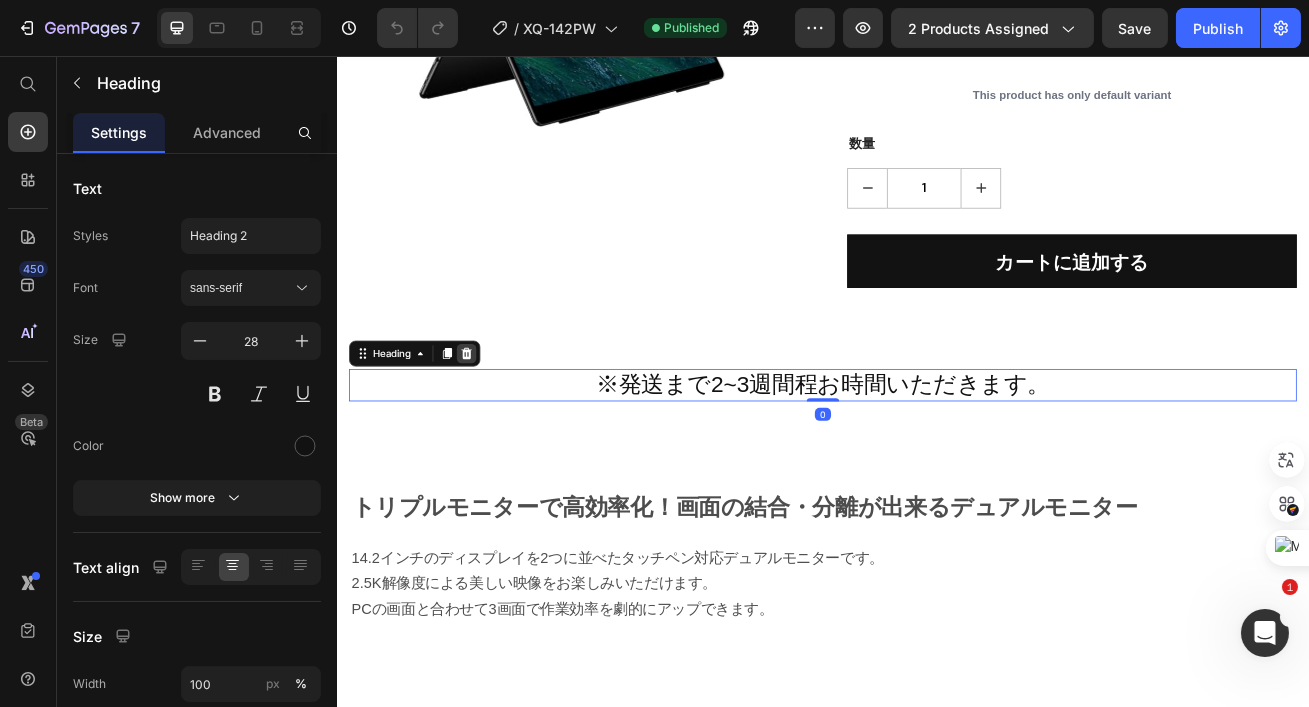 click 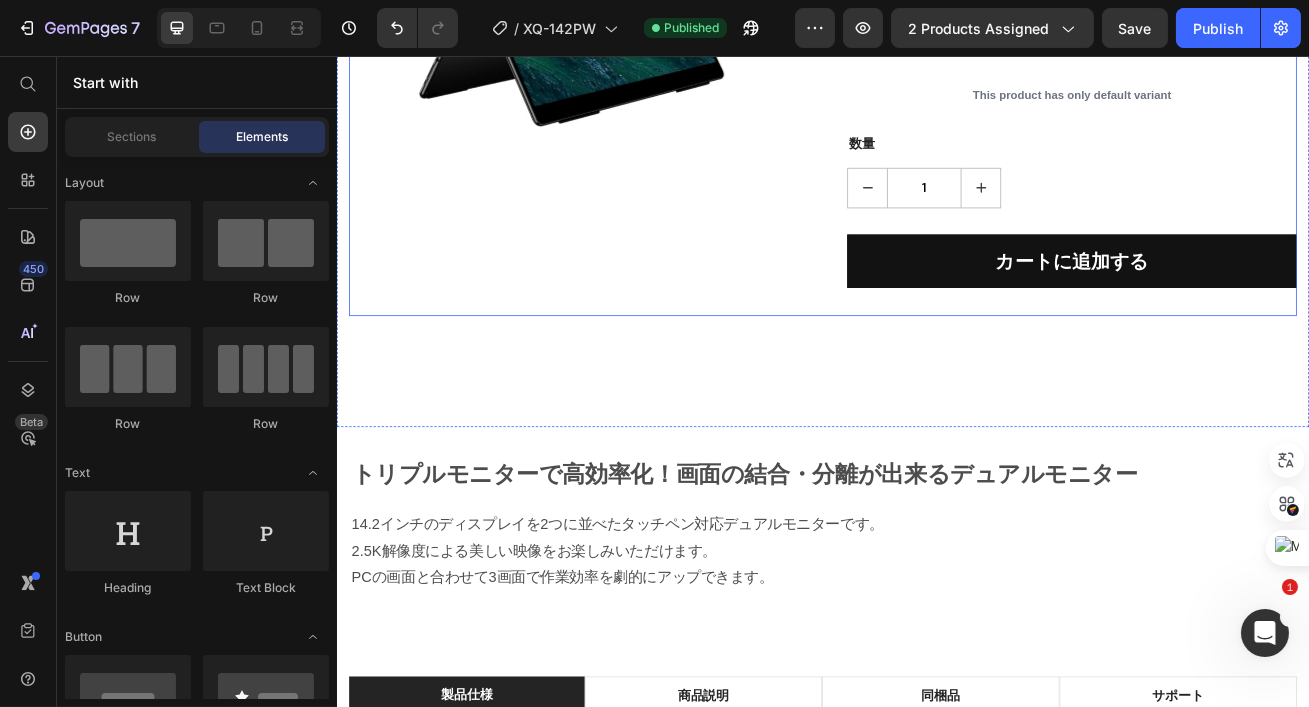 click on "Product Images" at bounding box center (628, -32) 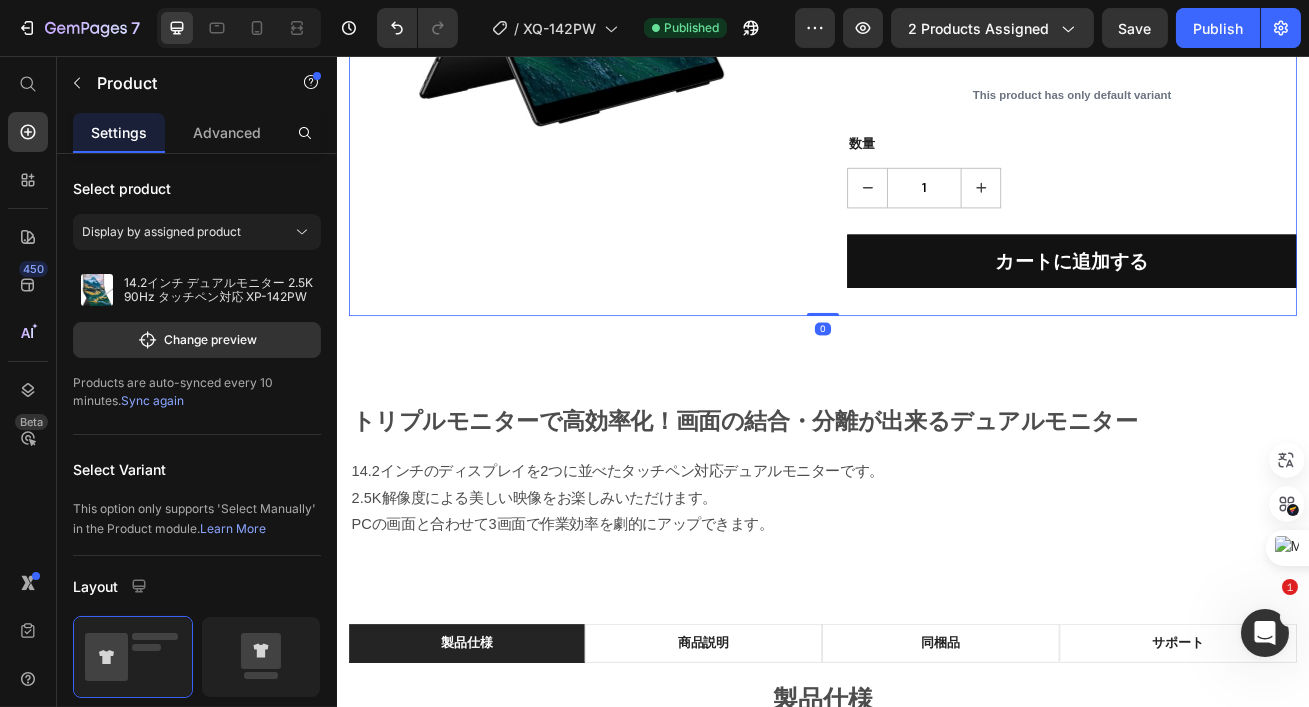 drag, startPoint x: 911, startPoint y: 443, endPoint x: 950, endPoint y: 371, distance: 81.88406 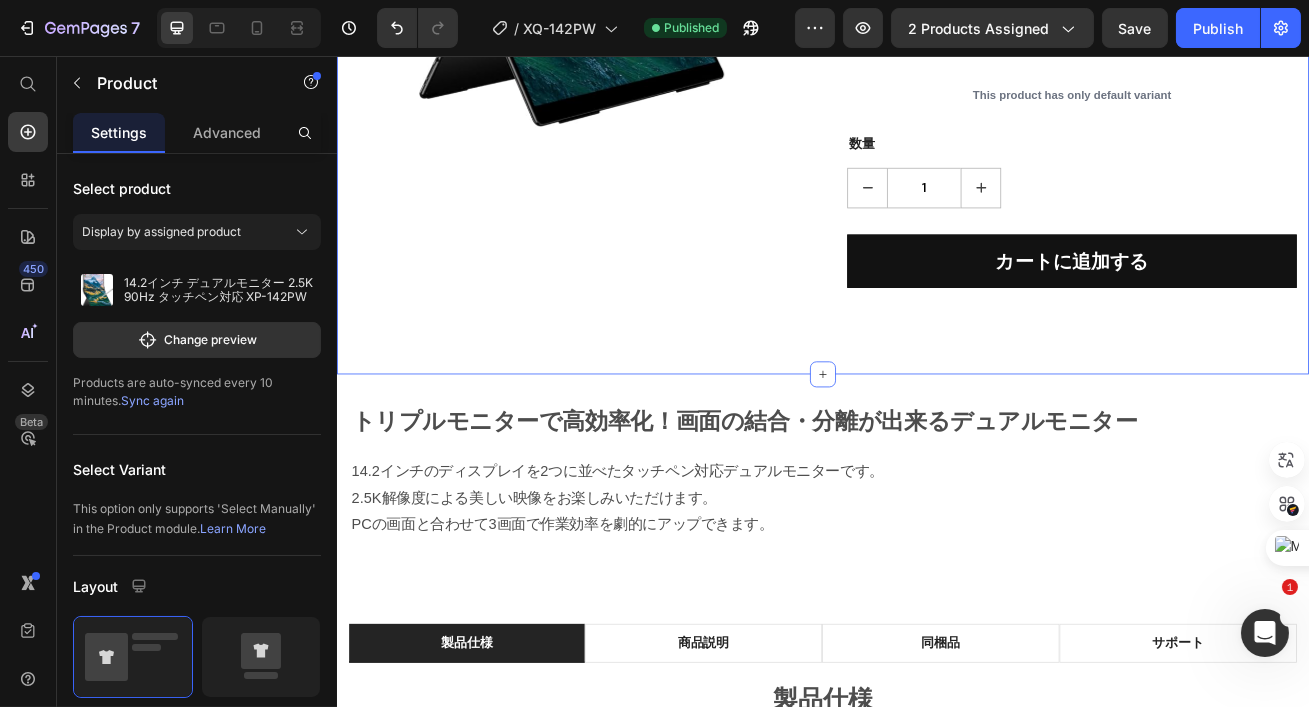click on "Product Images 14.2インチ デュアルモニター 2.5K 90Hz タッチペン対応 XP-142PW (P) Title ¥72,980 (P) Price ¥72,980 (P) Price Save ¥0 (P) Tag Row
全ての商品を見る Button Row Image 配送料無料 Text block 全国への配送無料 Text block Icon List Image 7日間返品保証 Text block お客様都合も可 Text block Icon List Image 製品保証 Text block メーカー５年保証 Text block Icon List Image アフターサービス Text block 接続方法・交換 Text block Icon List Row This product has only default variant Product Variants & Swatches 数量 Text block 1 (P) Quantity カートに追加する (P) Cart Button Product Section 1" at bounding box center (936, -32) 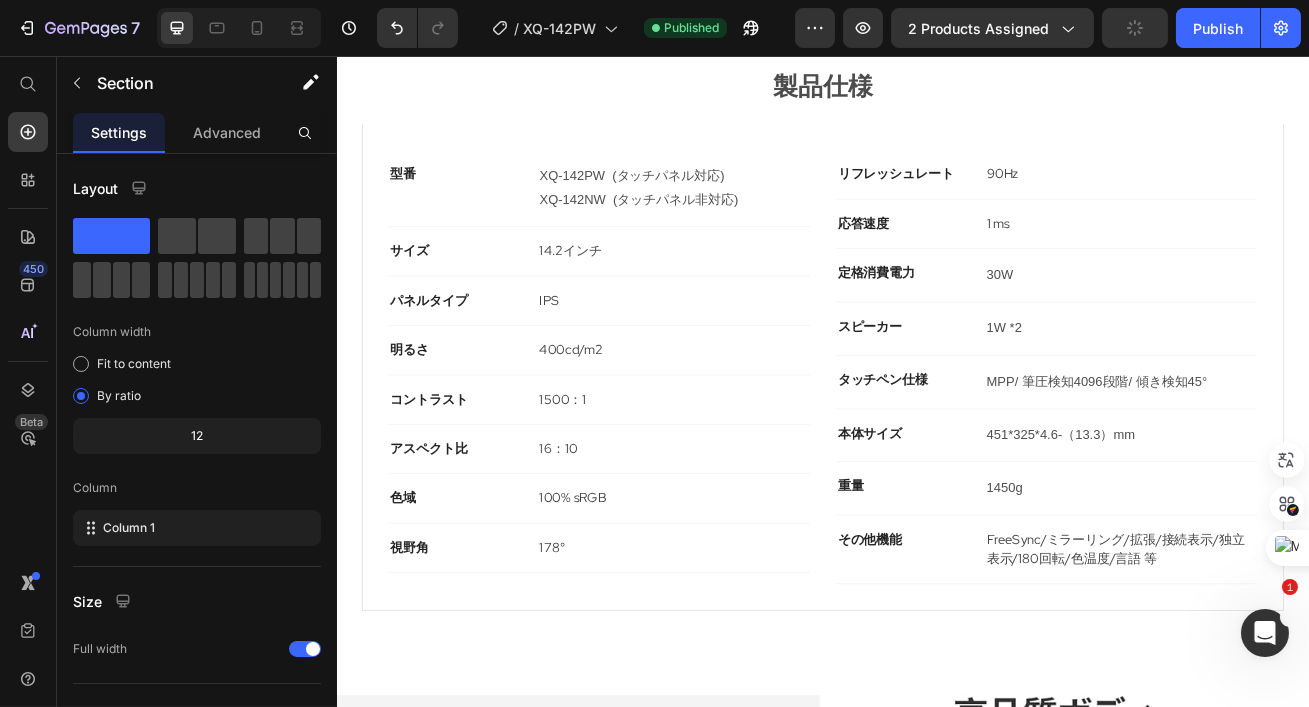 scroll, scrollTop: 1368, scrollLeft: 0, axis: vertical 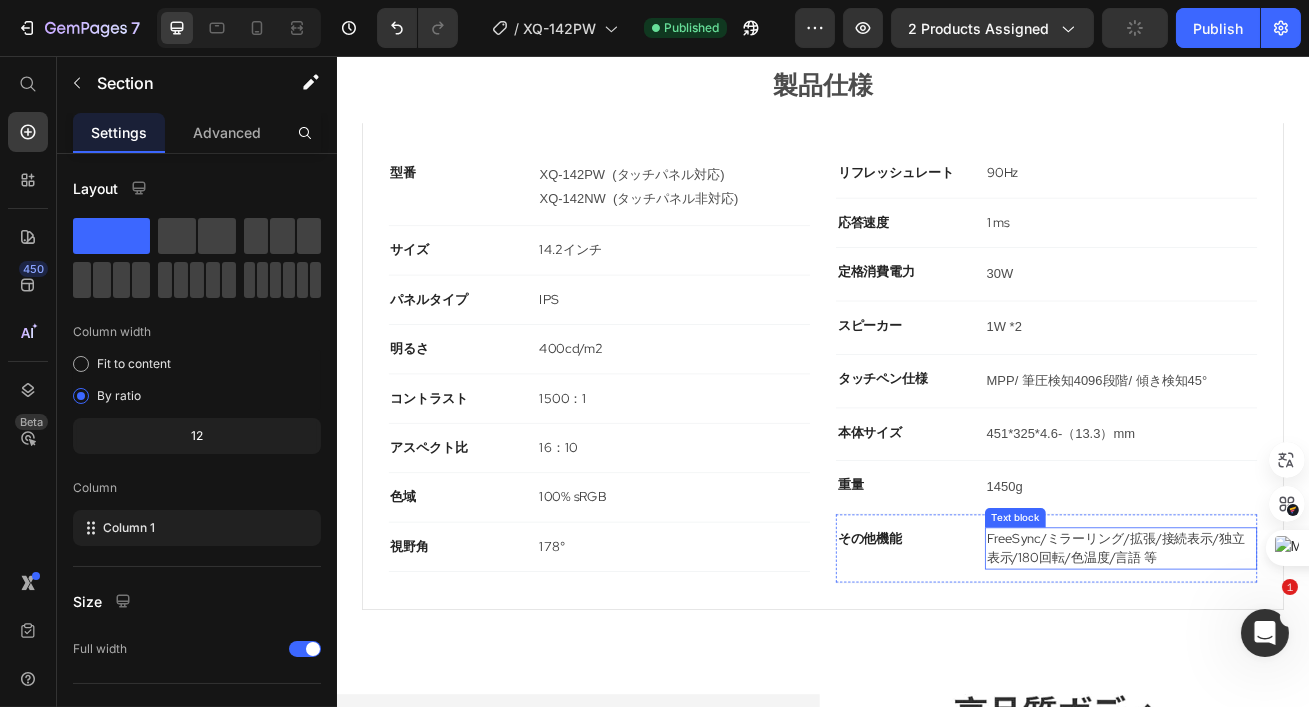 click on "FreeSync/ミラーリング/拡張/接続表示/独立表示/180回転/色温度/言語 等" at bounding box center (1304, 664) 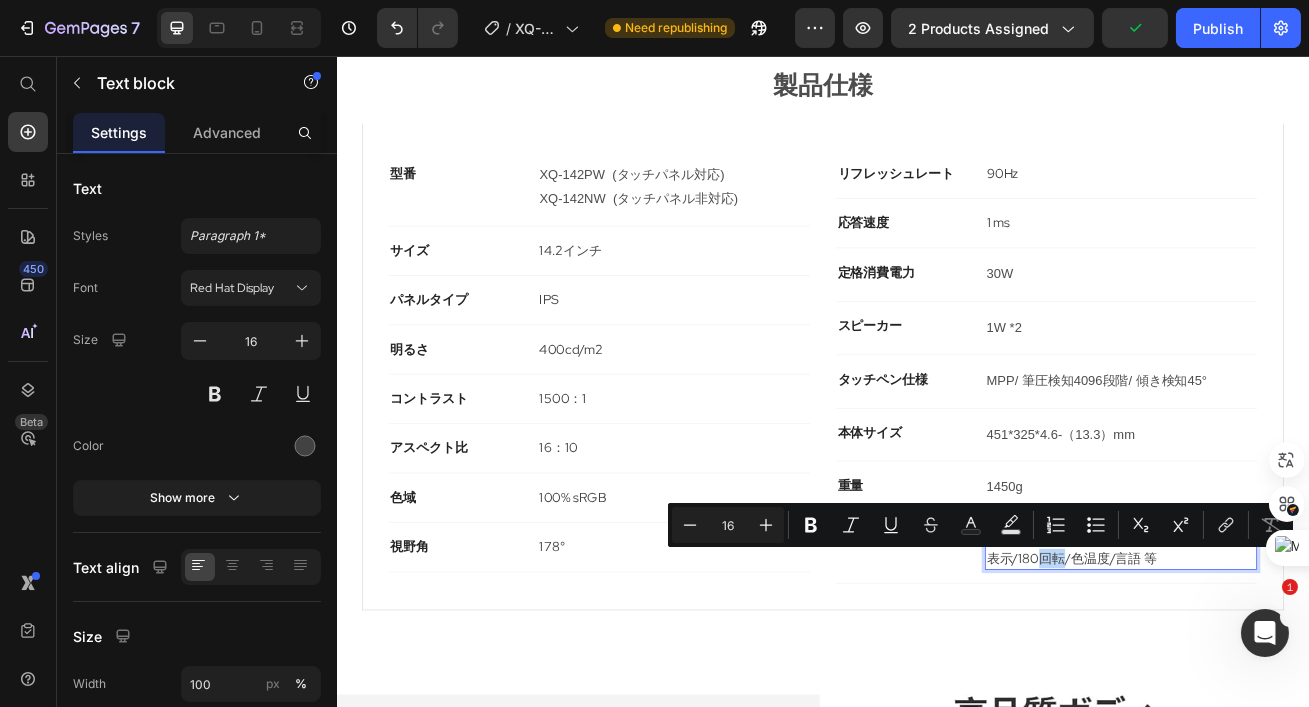 click on "FreeSync/ミラーリング/拡張/接続表示/独立表示/180回転/色温度/言語 等" at bounding box center (1304, 664) 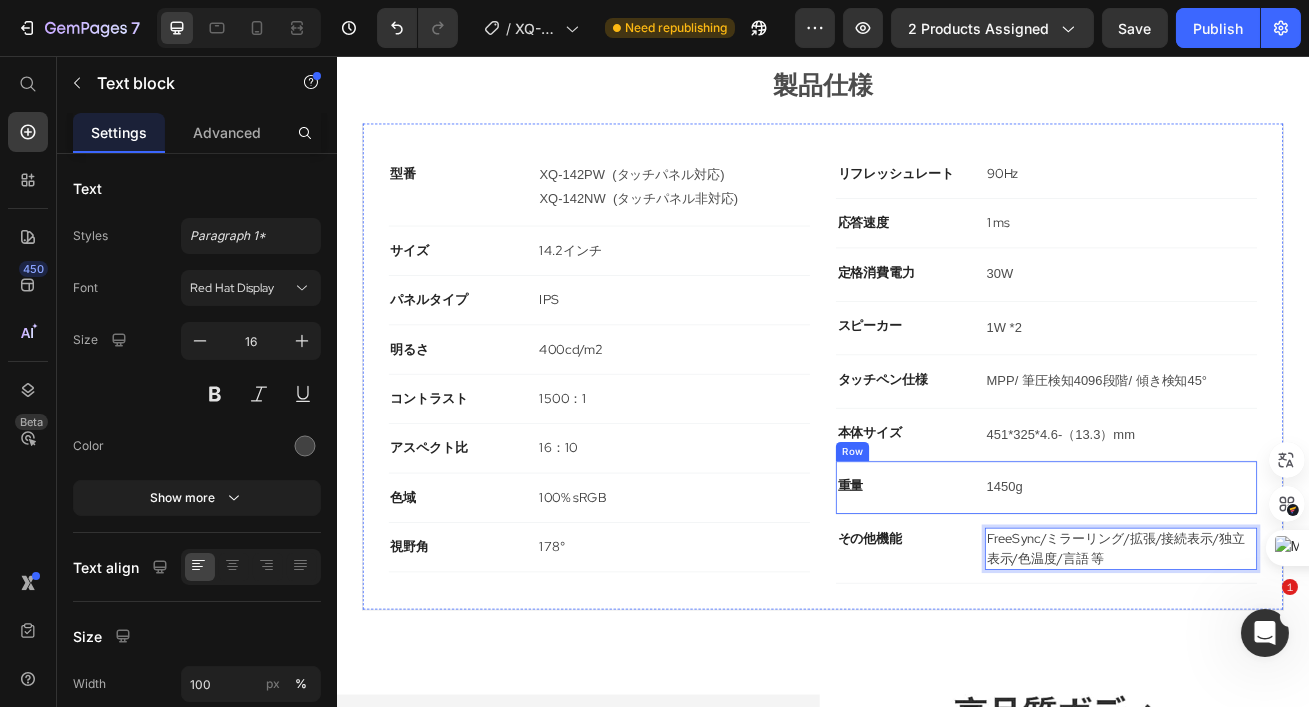 scroll, scrollTop: 1455, scrollLeft: 0, axis: vertical 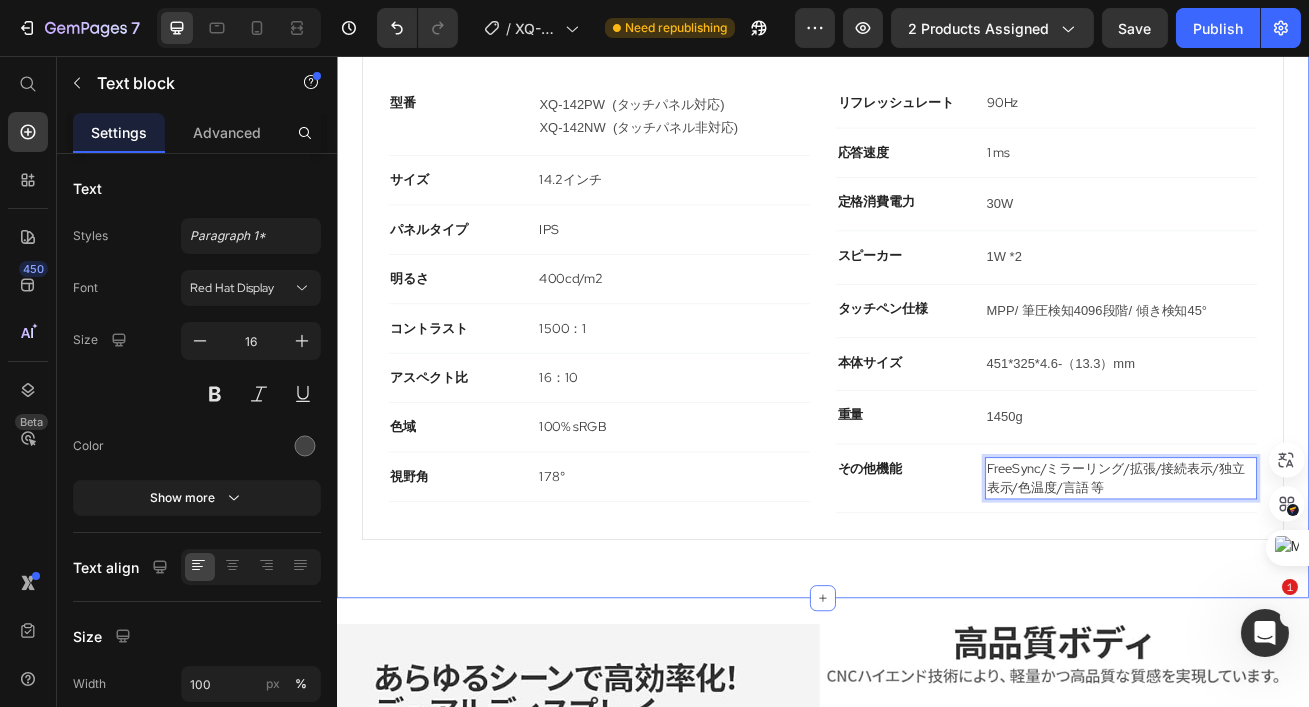 click on "製品仕様 商品説明 同梱品 サポート 製品仕様 Text Block 型番 Text block XQ-142PW  (タッチパネル対応) XQ-142NW  (タッチパネル非対応) Text Block Row サイズ Text block 14.2インチ Text block Row パネルタイプ Text block IPS  Text block Row 明るさ Text block 400cd/m2 Text block Row コントラスト Text block 1500：1 Text block Row アスペクト比 Text block 16：10 Text block Row 色域 Text block 100% sRGB Text block Row 視野角 Text block 178° Text block Row リフレッシュレート Text block 90Hz Text block Row 応答速度 Text block 1 ms Text block Row 定格消費電力 Text block 30W Text Block Row スピーカー Text block 1W *2 Text Block Row タッチペン仕様 Text block MPP/ 筆圧検知4096段階/ 傾き検知45° Text Block Row 本体サイズ Text block 451*325*4.6-（13.3）mm Text Block Row 重量 Text block 1450g Text Block Row その他機能 Text block Text block   0 Row Row Image 【高画質 2.5K】 【携帯性】   Row" at bounding box center (936, 282) 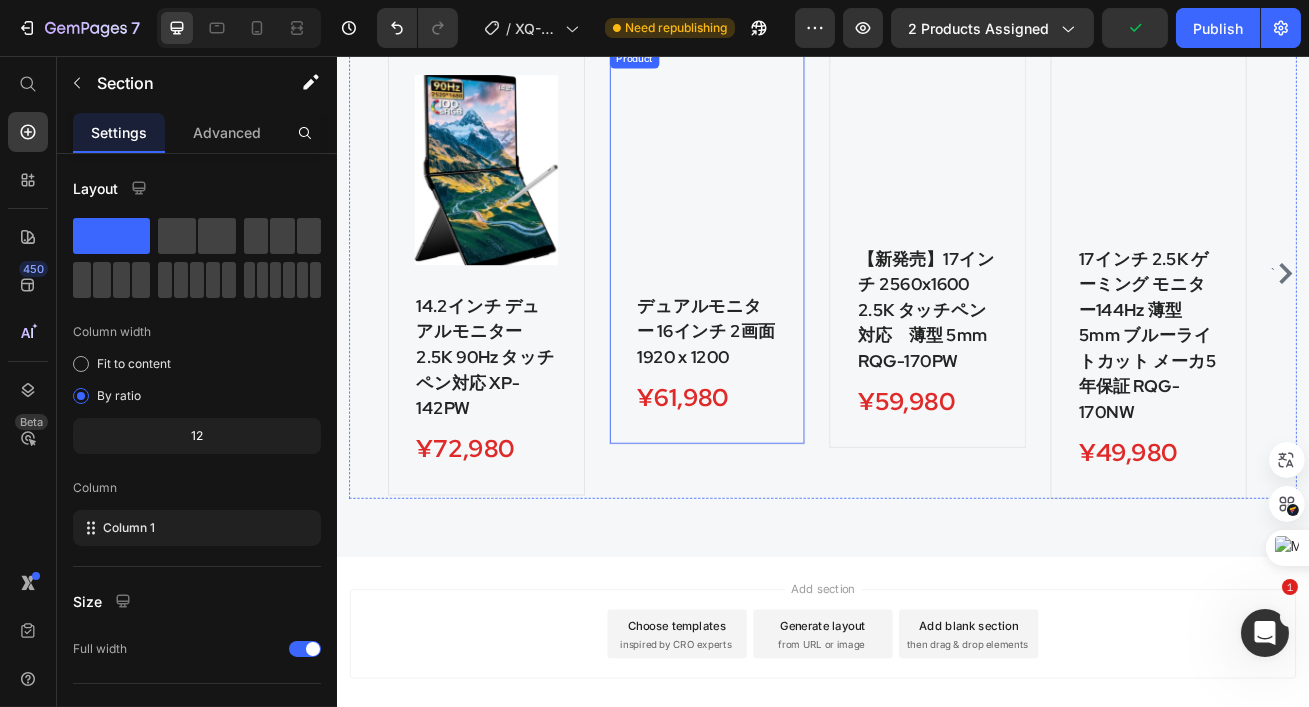 scroll, scrollTop: 4668, scrollLeft: 0, axis: vertical 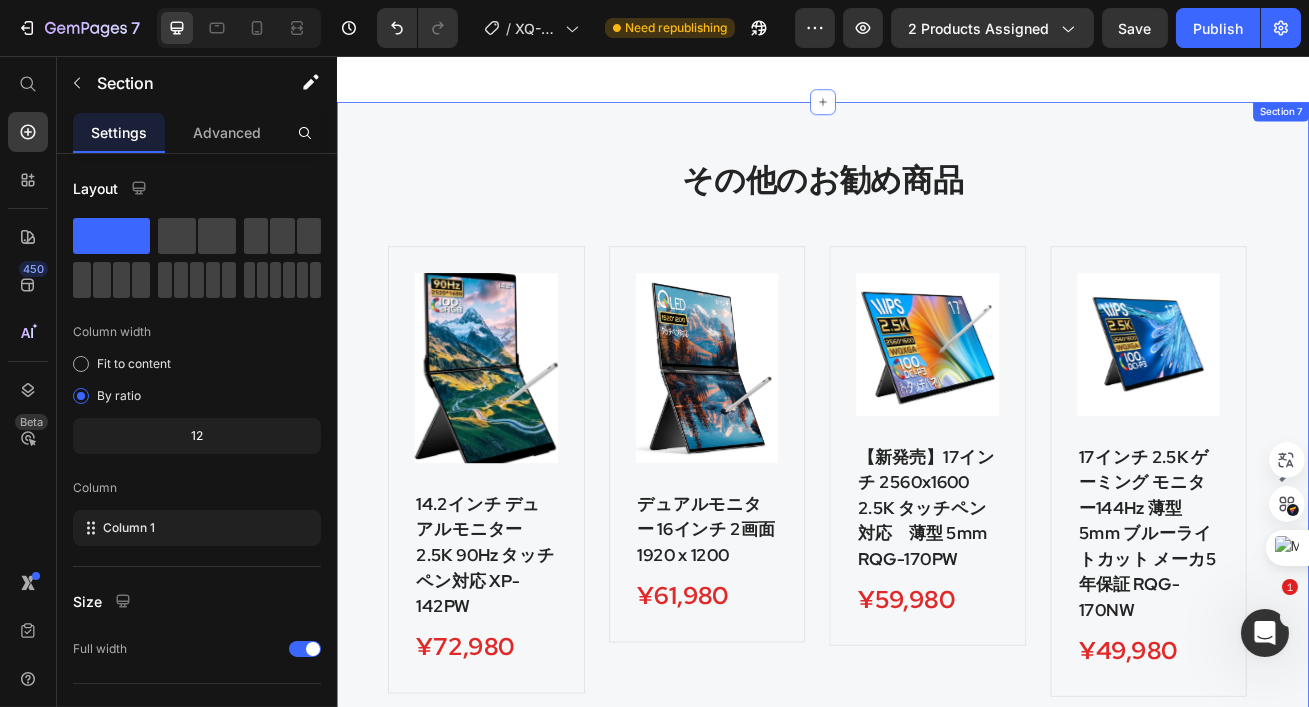 click on "その他のお勧め商品 Heading ` Product Images 14.2インチ デュアルモニター 2.5K 90Hz タッチペン対応 XP-142PW (P) Title ¥72,980 (P) Price Row Row Product Product Images デュアルモニター 16インチ 2画面 1920 x 1200 (P) Title ¥61,980 (P) Price Row Row Product Product Images 【新発売】17インチ 2560x1600 2.5K  タッチペン対応　薄型 5mm RQG-170PW (P) Title ¥59,980 (P) Price Row Row Product Product Images 17インチ 2.5K  ゲーミング モニター144Hz 薄型 5mm ブルーライトカット  メーカ5年保証 RQG-170NW (P) Title ¥49,980 (P) Price Row Row Product Product Images 15.6インチ  有機EL 4K 100% DCI-P3 タッチペン対応 薄型 5mm (P) Title ¥79,980 (P) Price Row Row Product ` Carousel Row" at bounding box center [936, 515] 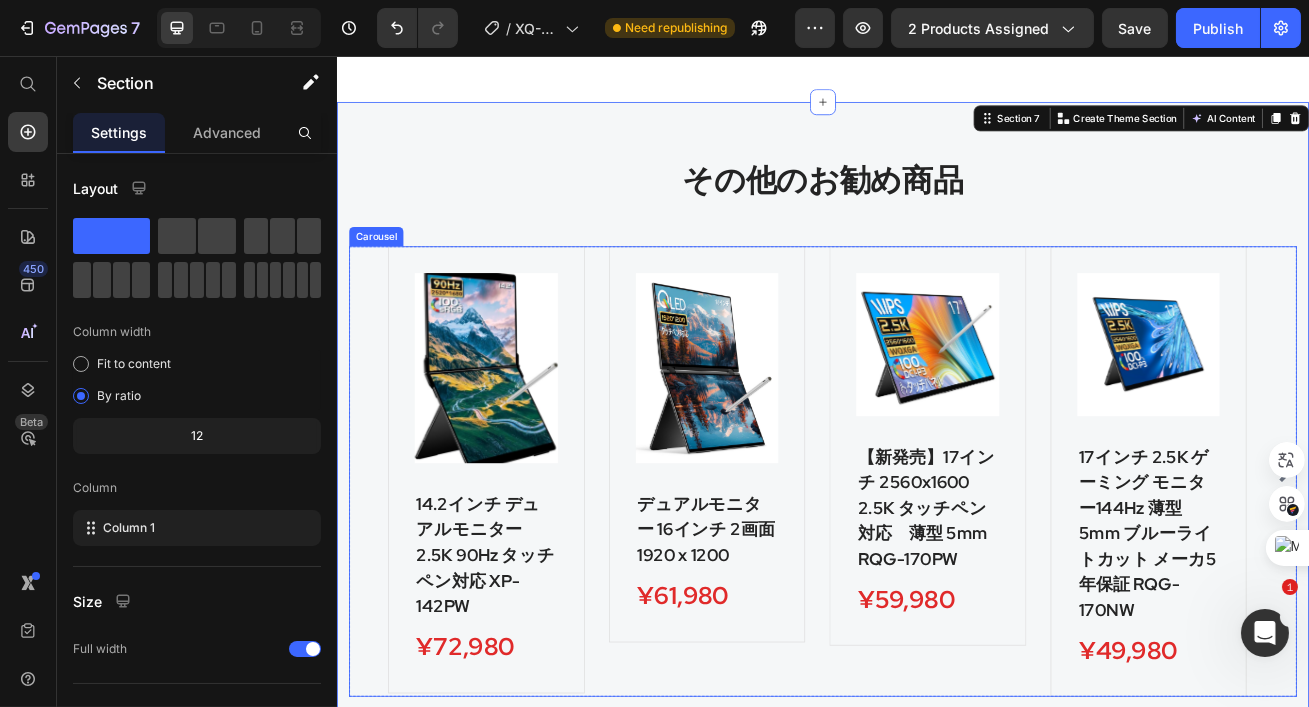 click on "Product Images 14.2インチ デュアルモニター 2.5K 90Hz タッチペン対応 XP-142PW (P) Title ¥72,980 (P) Price Row Row Product Product Images デュアルモニター 16インチ 2画面 1920 x 1200 (P) Title ¥61,980 (P) Price Row Row Product Product Images 【新発売】17インチ 2560x1600 2.5K  タッチペン対応　薄型 5mm RQG-170PW (P) Title ¥59,980 (P) Price Row Row Product Product Images 17インチ 2.5K  ゲーミング モニター144Hz 薄型 5mm ブルーライトカット  メーカ5年保証 RQG-170NW (P) Title ¥49,980 (P) Price Row Row Product Product Images 15.6インチ  有機EL 4K 100% DCI-P3 タッチペン対応 薄型 5mm (P) Title ¥79,980 (P) Price Row Row Product" at bounding box center (936, 568) 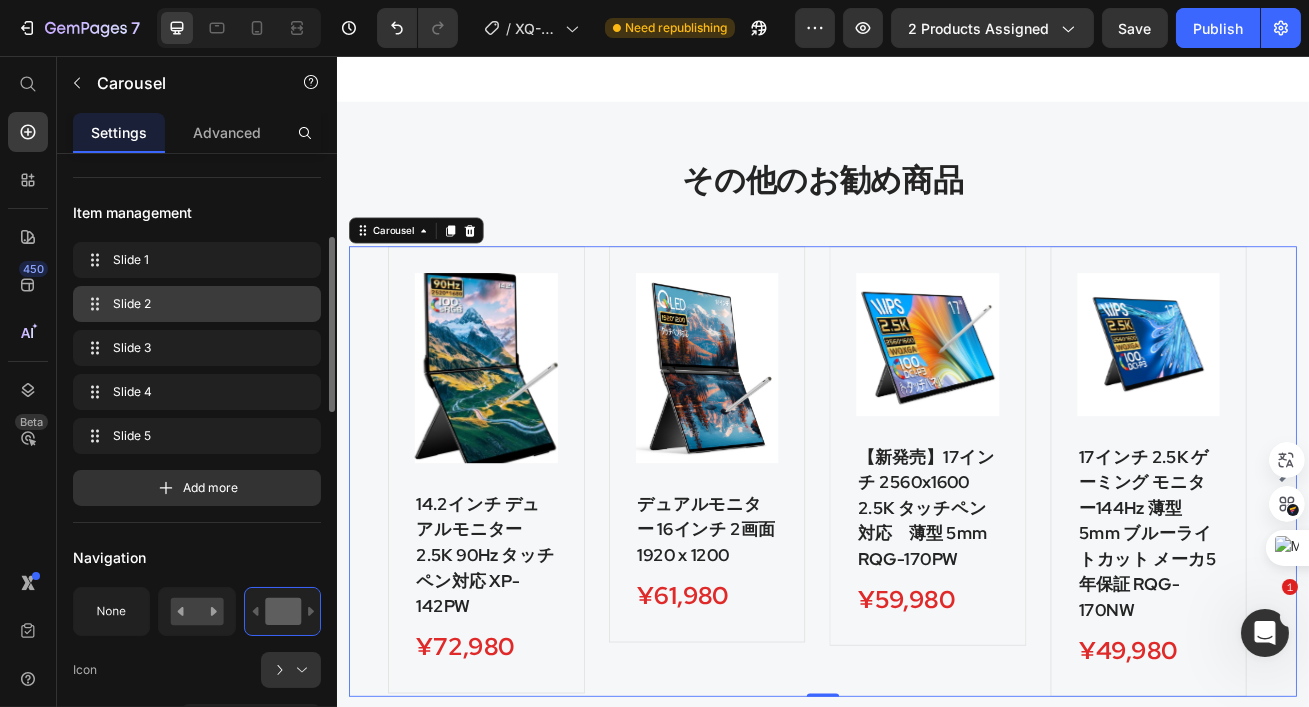 scroll, scrollTop: 277, scrollLeft: 0, axis: vertical 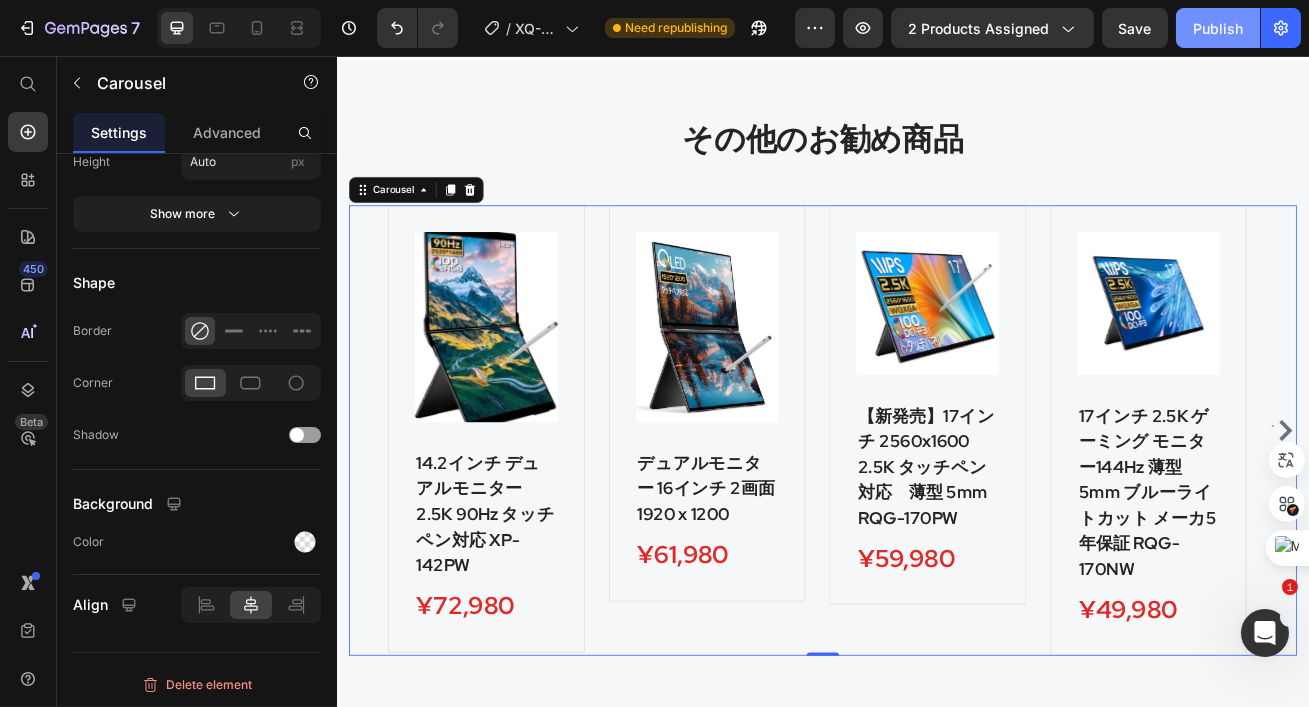 click on "Publish" at bounding box center (1218, 28) 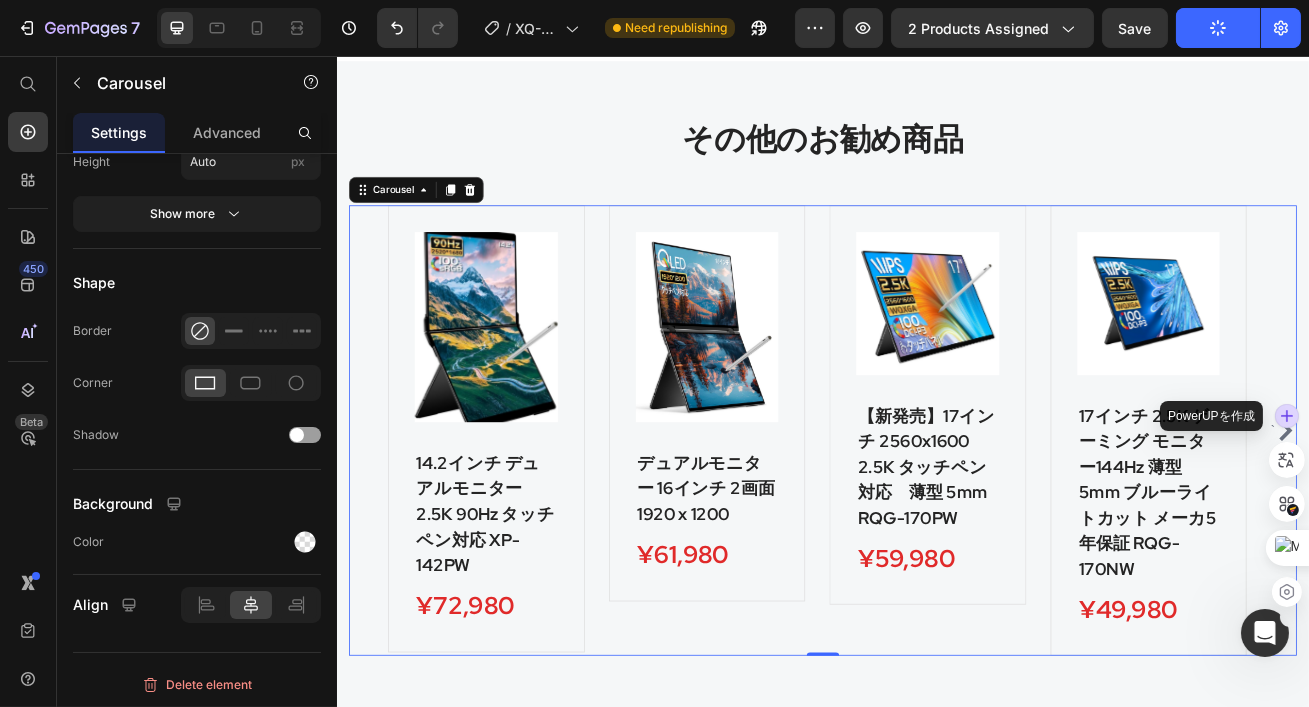 click at bounding box center (1287, 416) 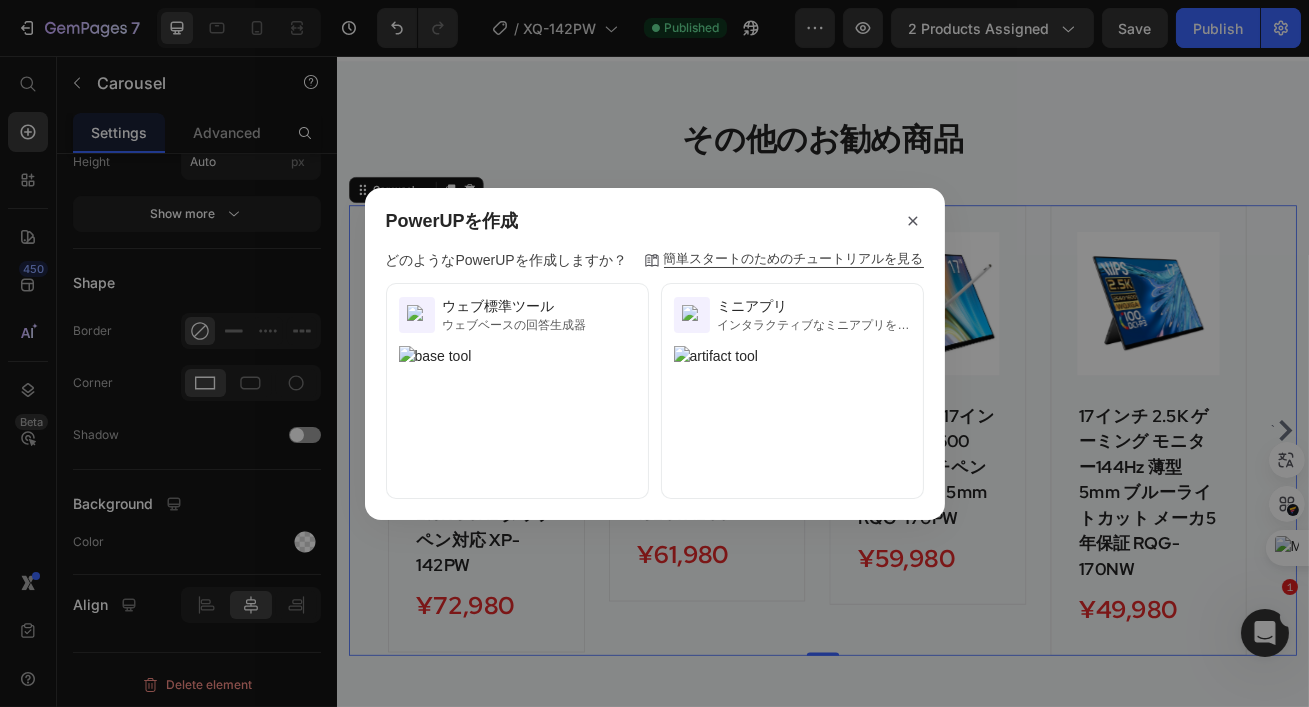 click on "PowerUPを作成" at bounding box center [665, 221] 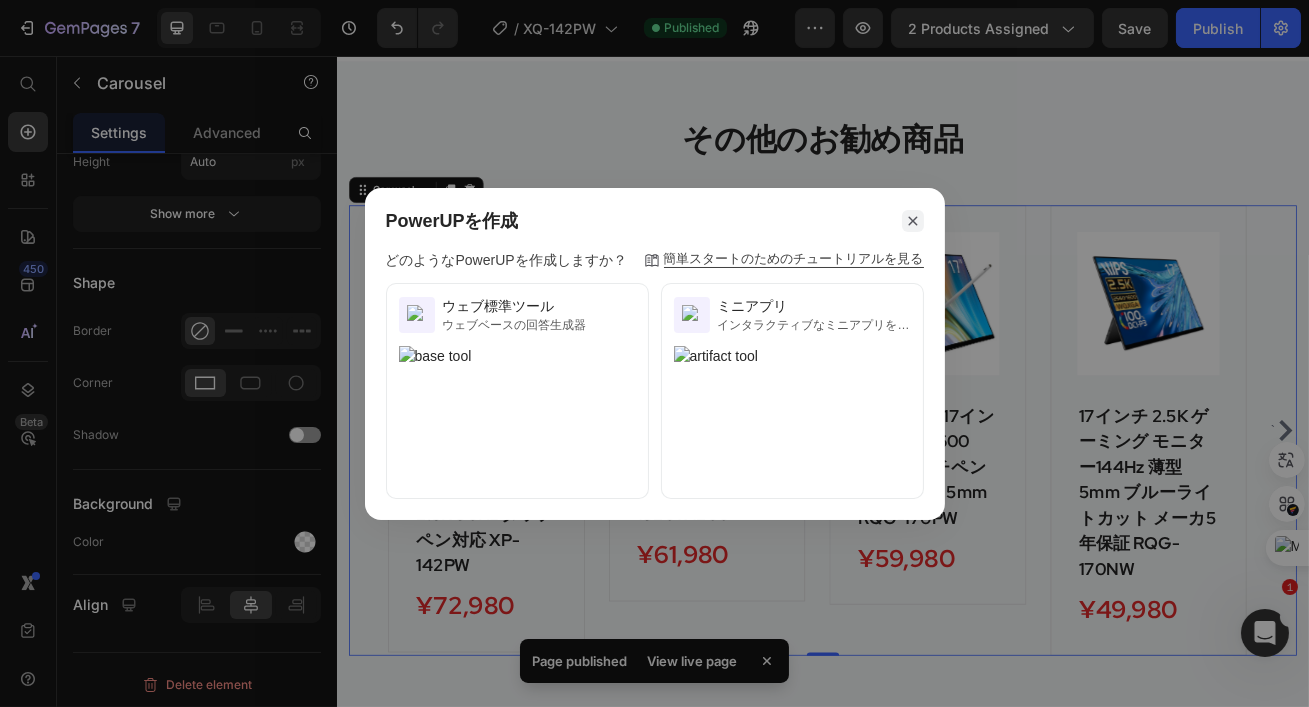 click 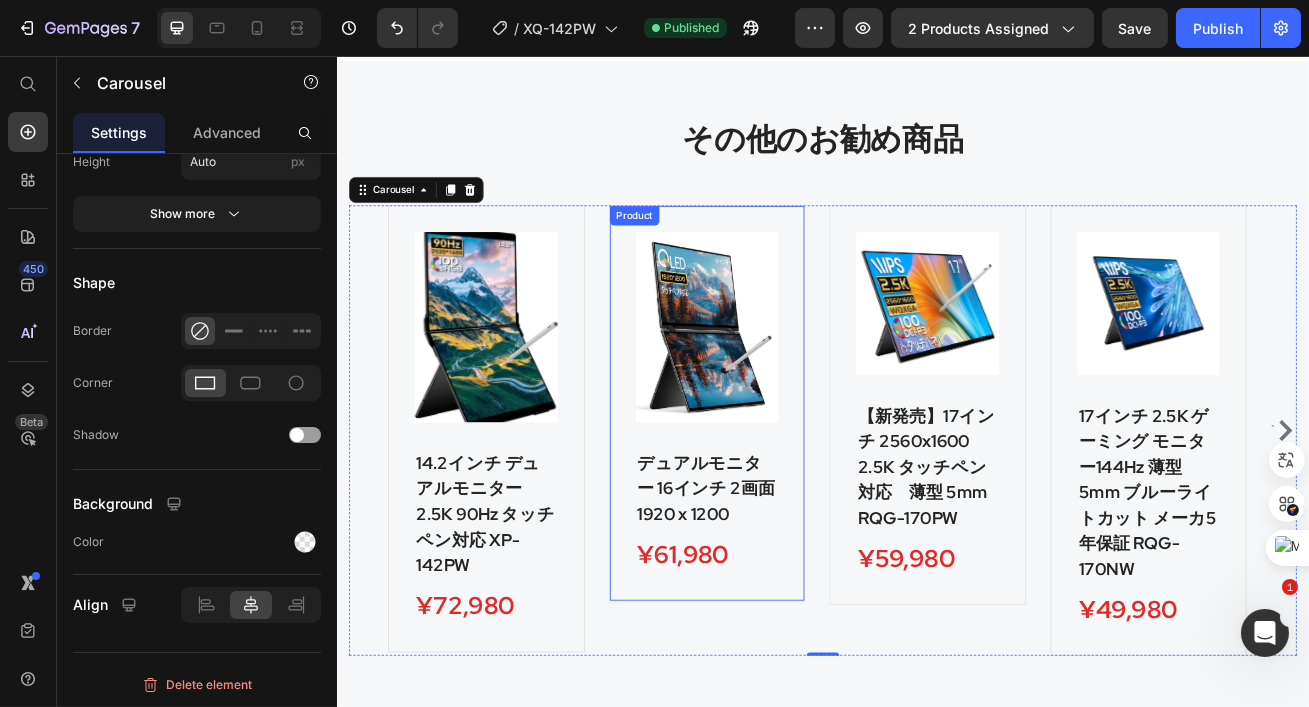 click on "Product Images デュアルモニター 16インチ 2画面 1920 x 1200 (P) Title ¥61,980 (P) Price Row Row" at bounding box center [793, 484] 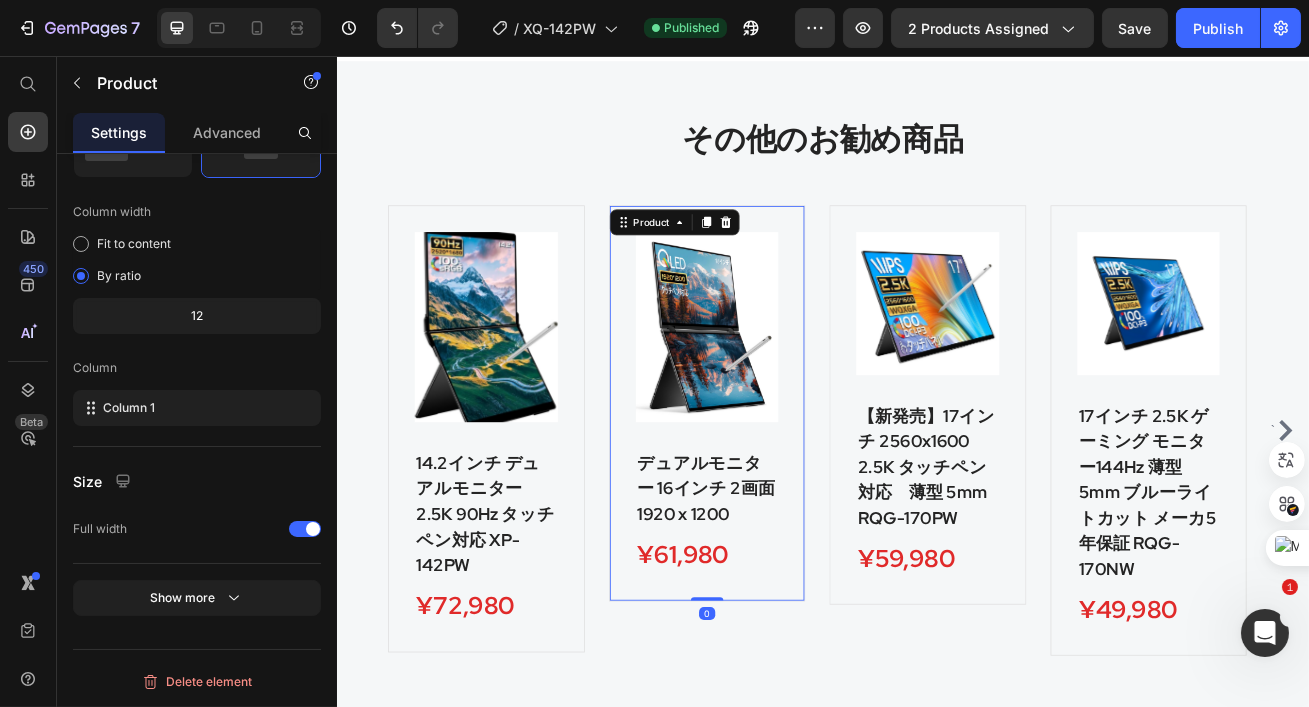 scroll, scrollTop: 0, scrollLeft: 0, axis: both 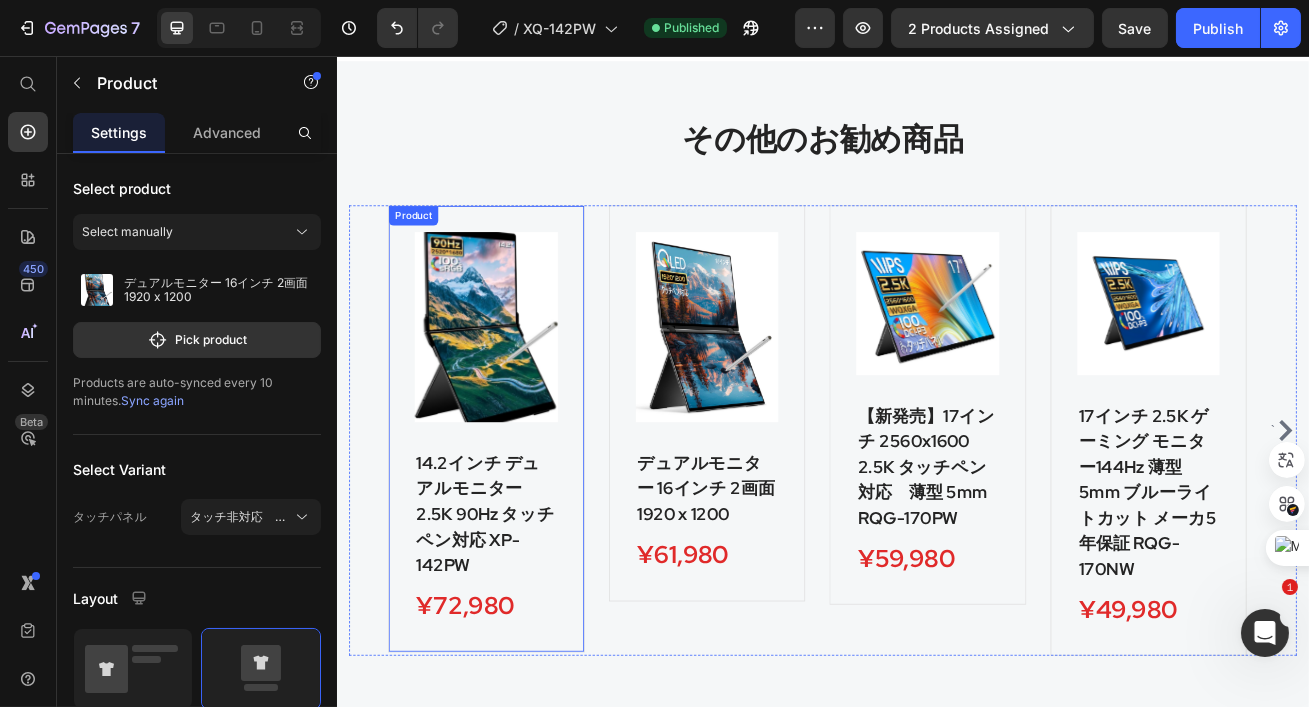 click on "Product Images 14.2インチ デュアルモニター 2.5K 90Hz タッチペン対応 XP-142PW (P) Title ¥72,980 (P) Price Row Row Product" at bounding box center [520, 516] 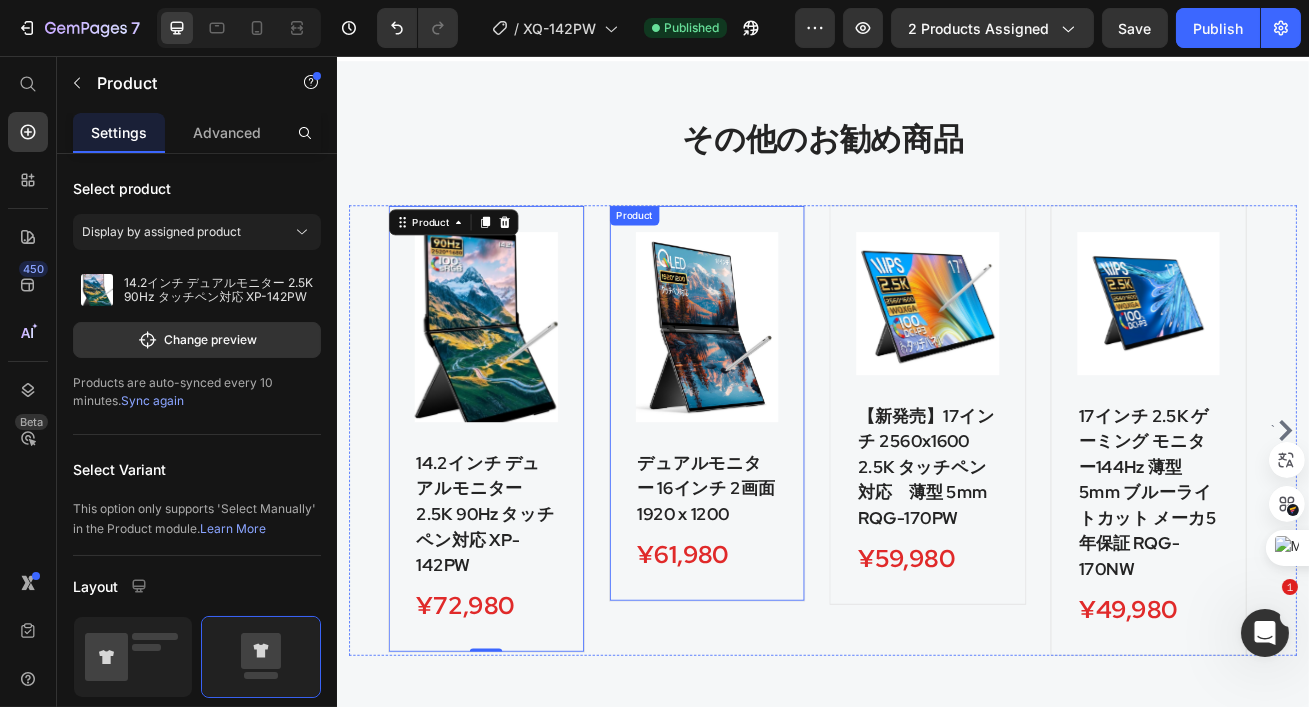 click on "Product Images デュアルモニター 16インチ 2画面 1920 x 1200 (P) Title ¥61,980 (P) Price Row Row Product" at bounding box center [793, 484] 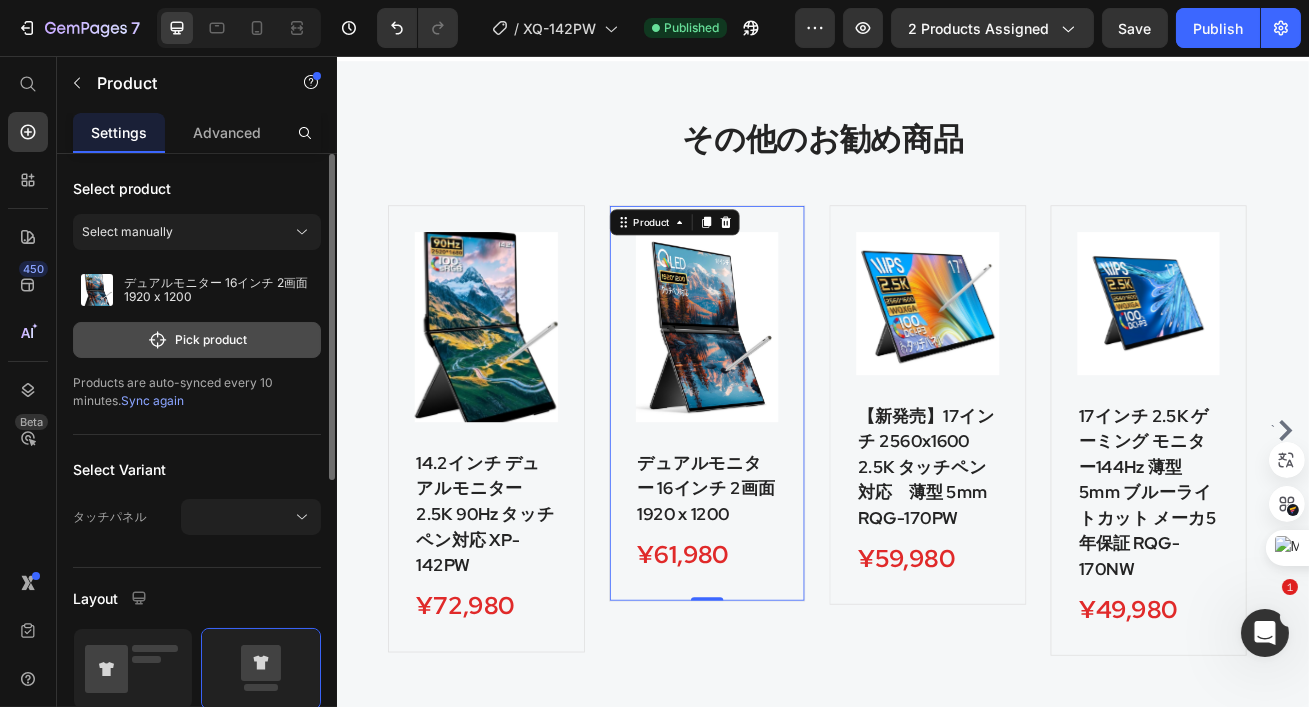 click on "Pick product" 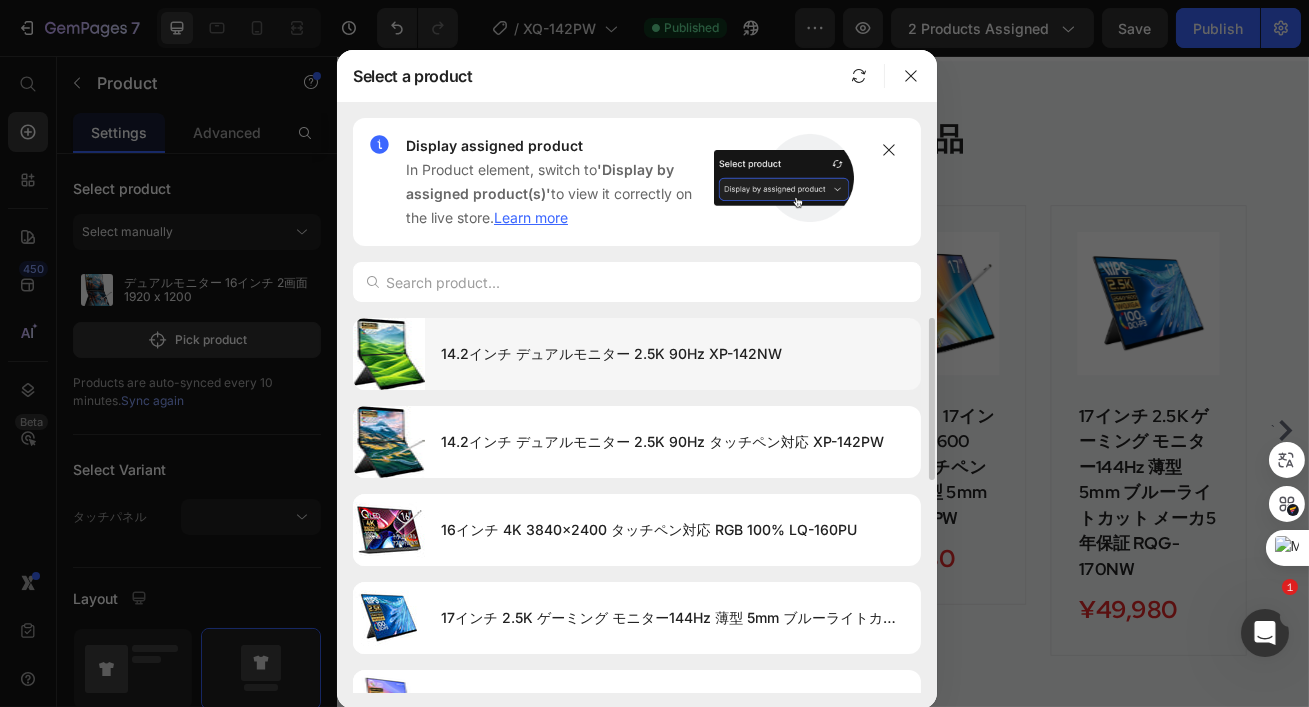 click on "14.2インチ デュアルモニター 2.5K 90Hz XP-142NW" at bounding box center [673, 354] 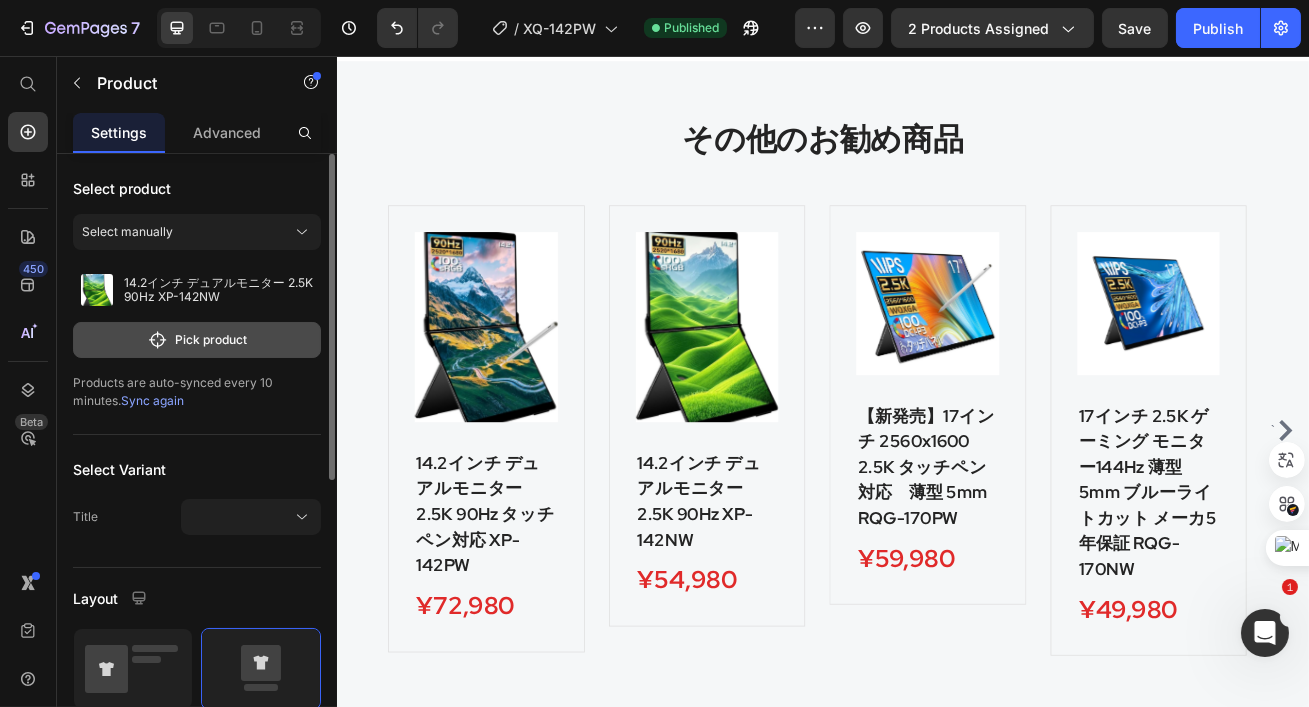 click on "Pick product" 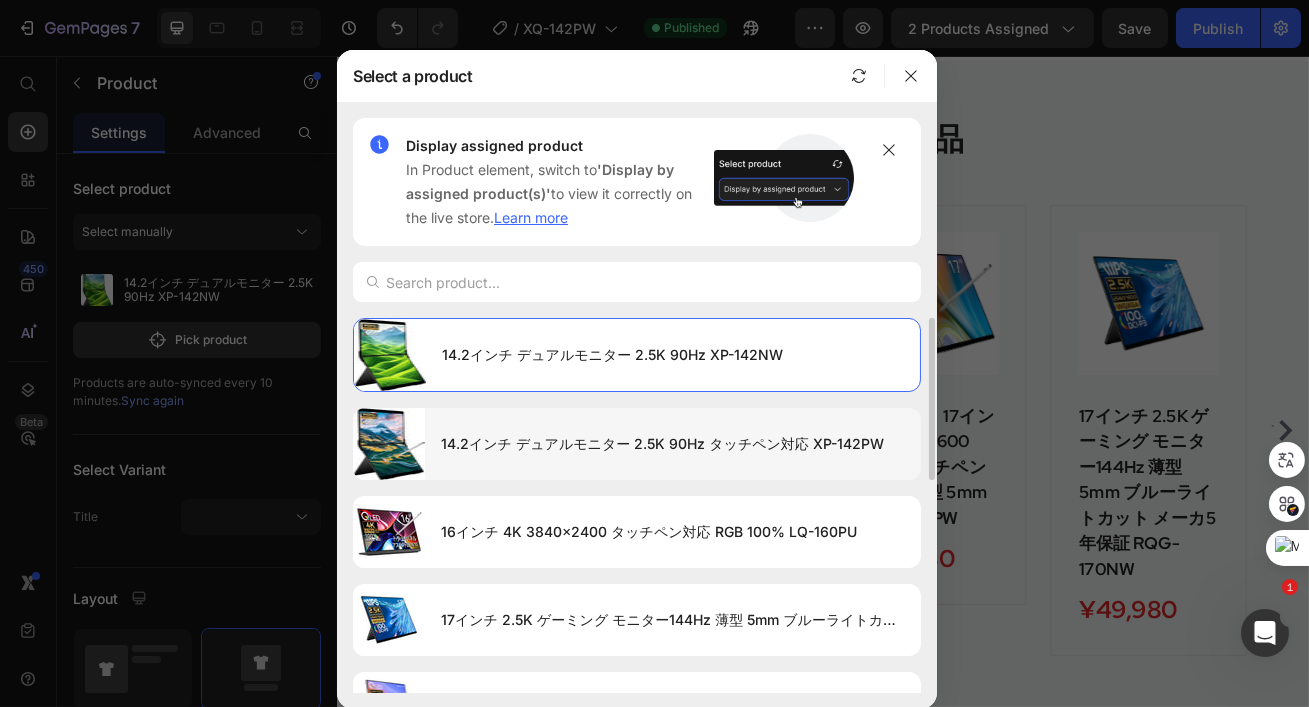 click at bounding box center (389, 444) 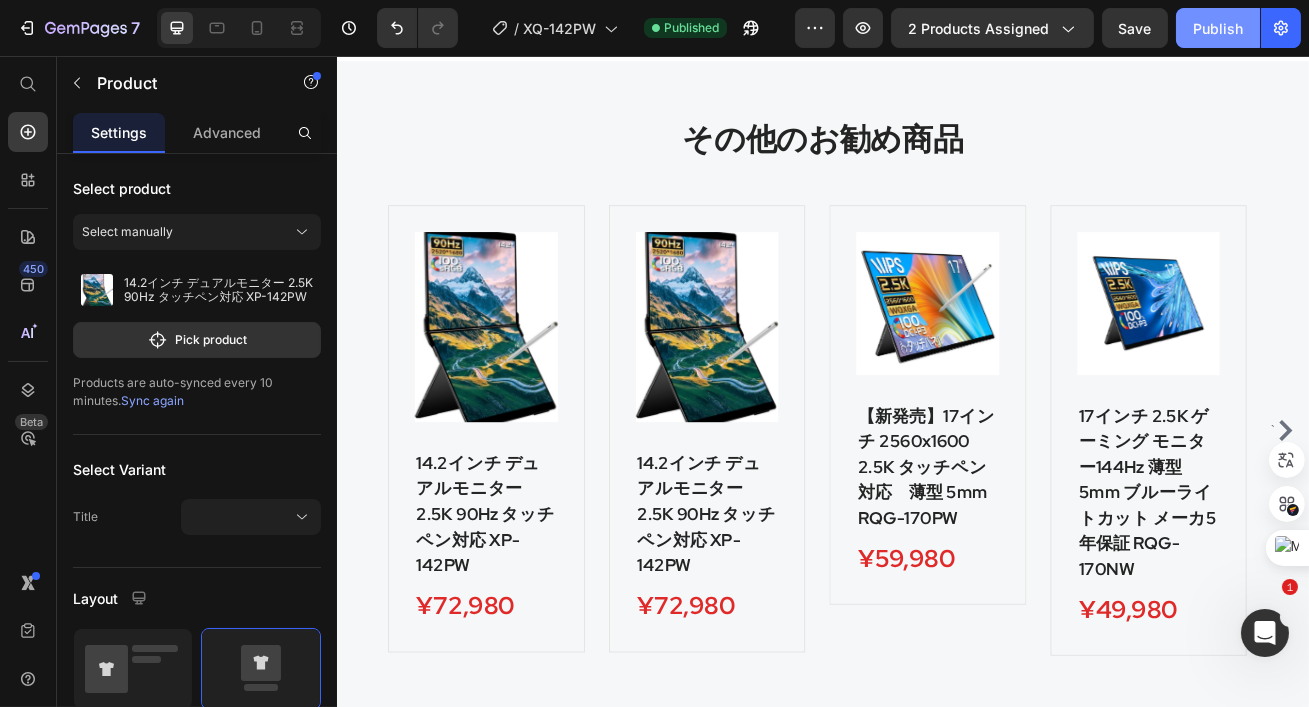 click on "Publish" at bounding box center (1218, 28) 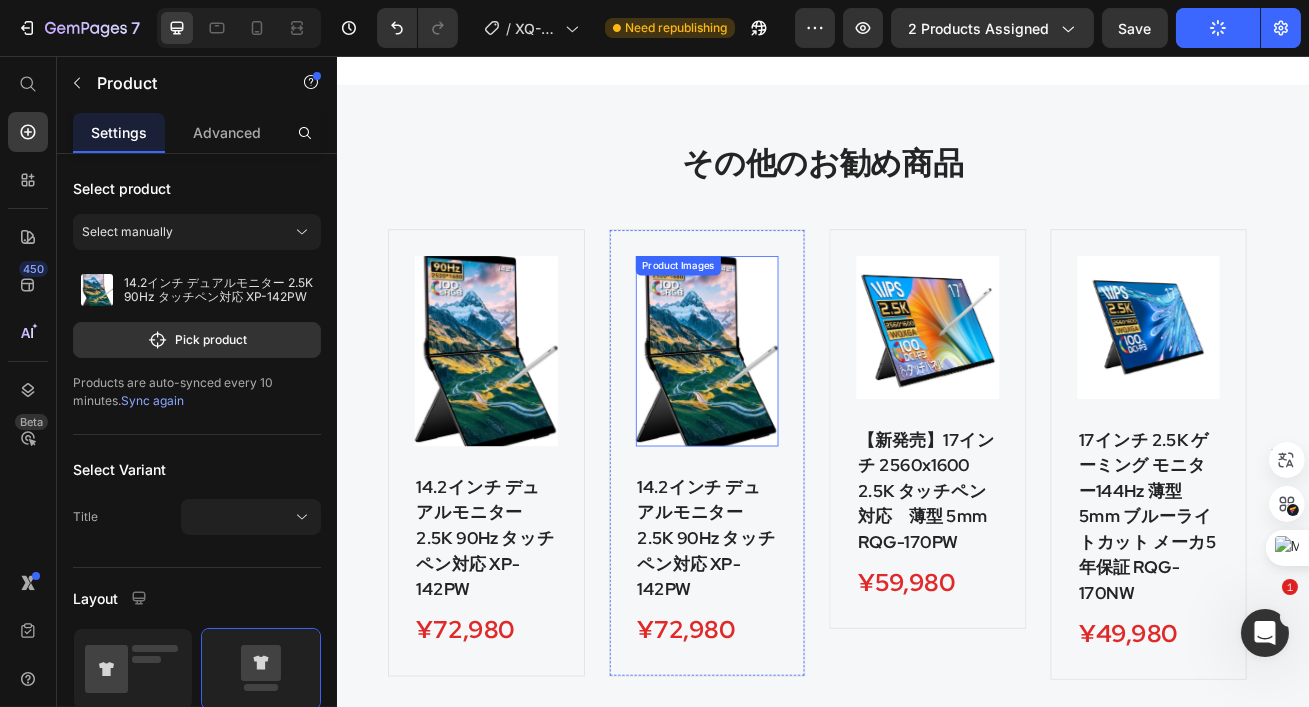 scroll, scrollTop: 4685, scrollLeft: 0, axis: vertical 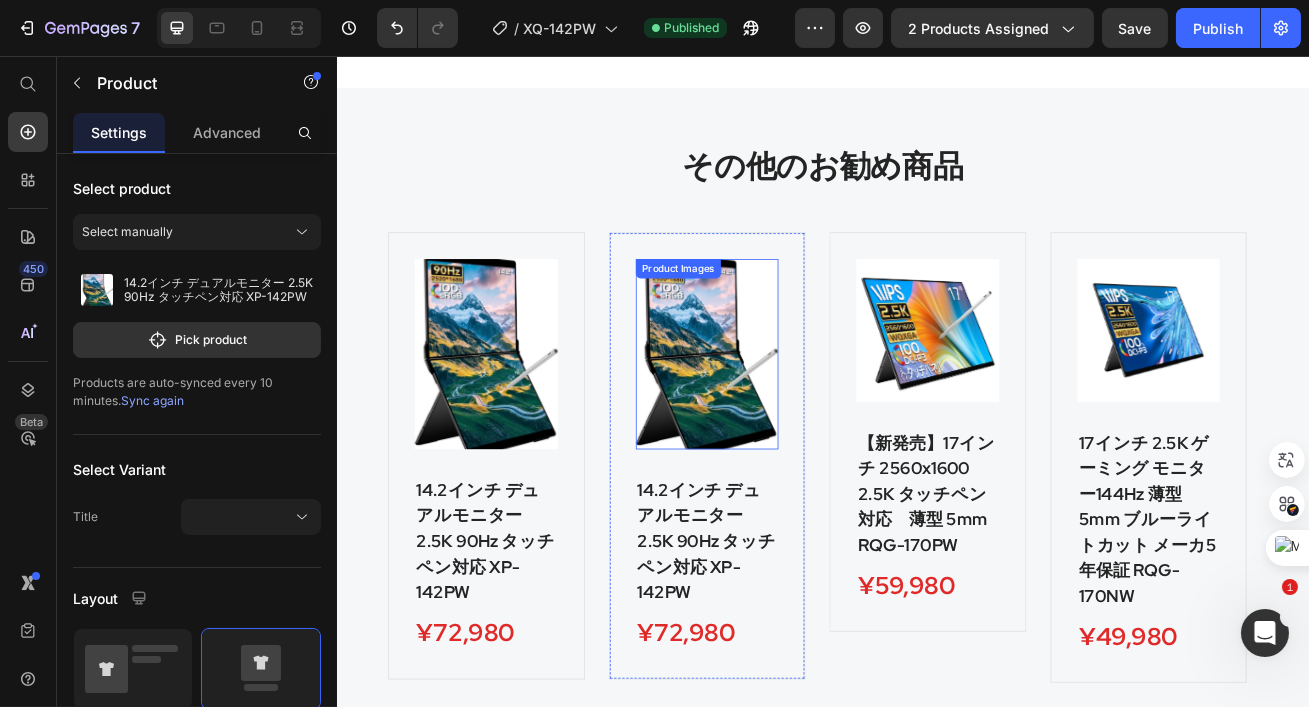 click at bounding box center (793, 423) 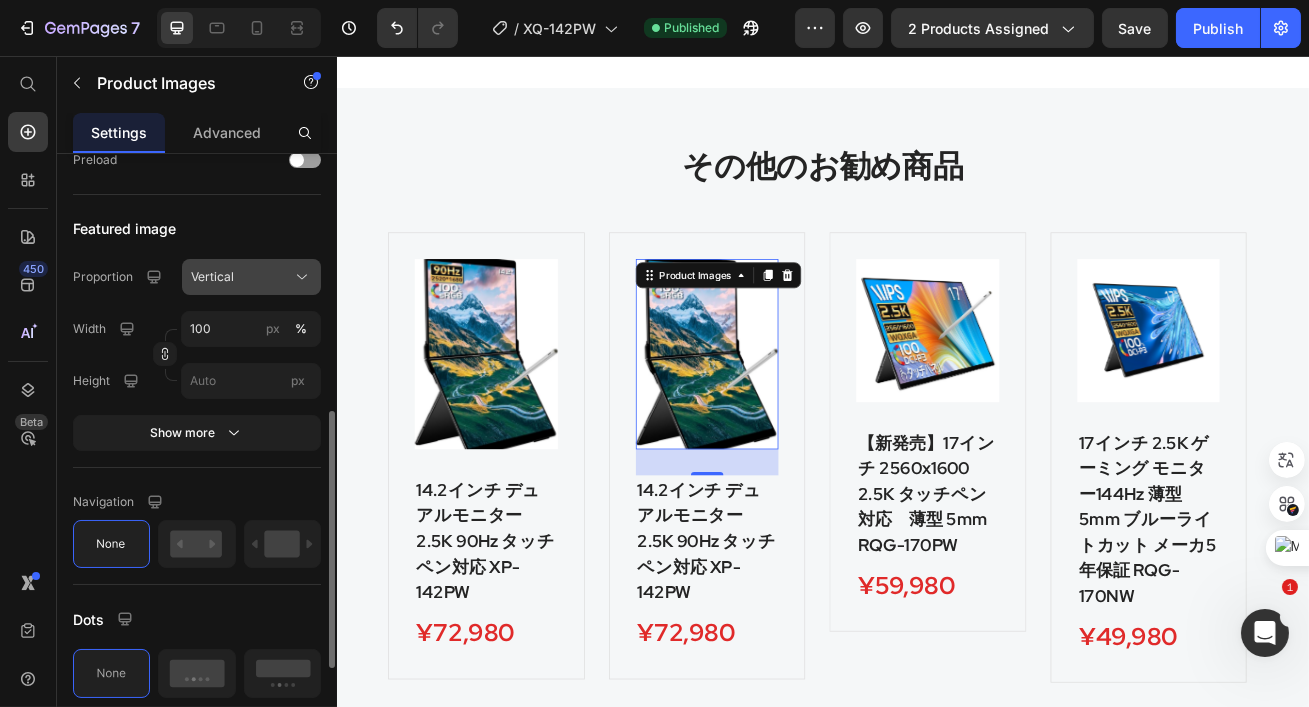 scroll, scrollTop: 615, scrollLeft: 0, axis: vertical 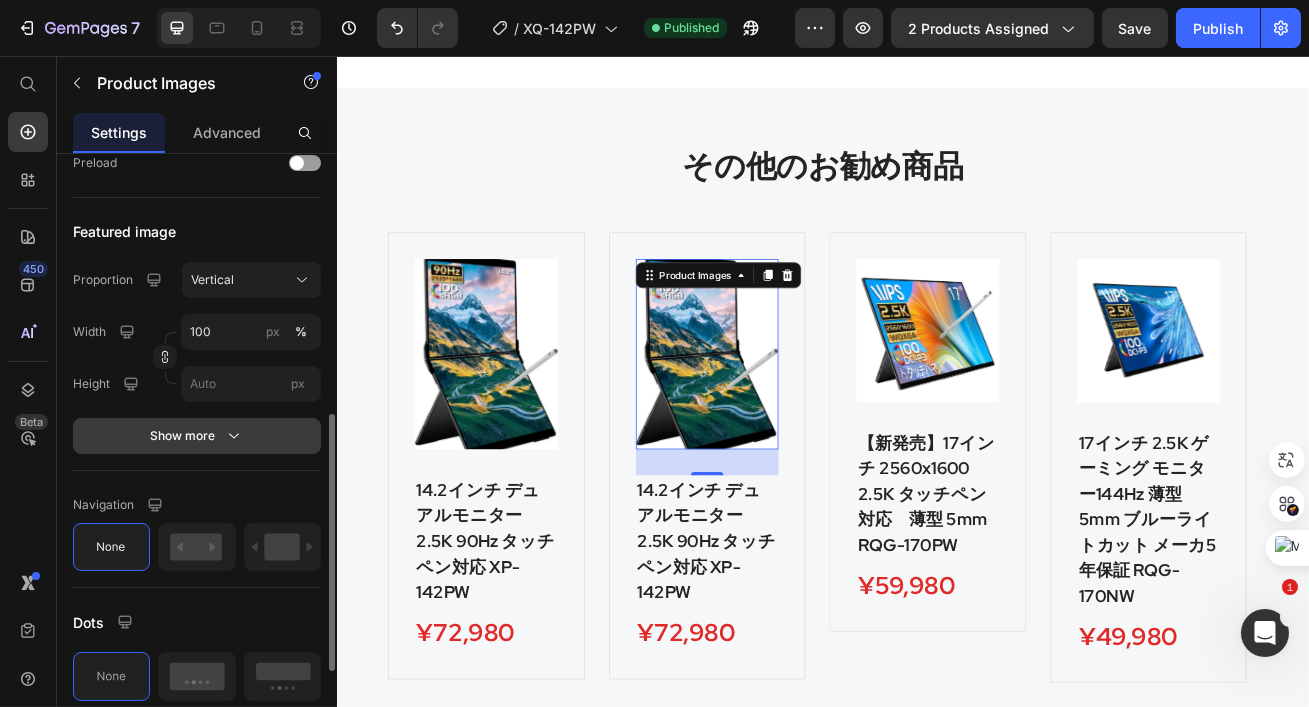 click 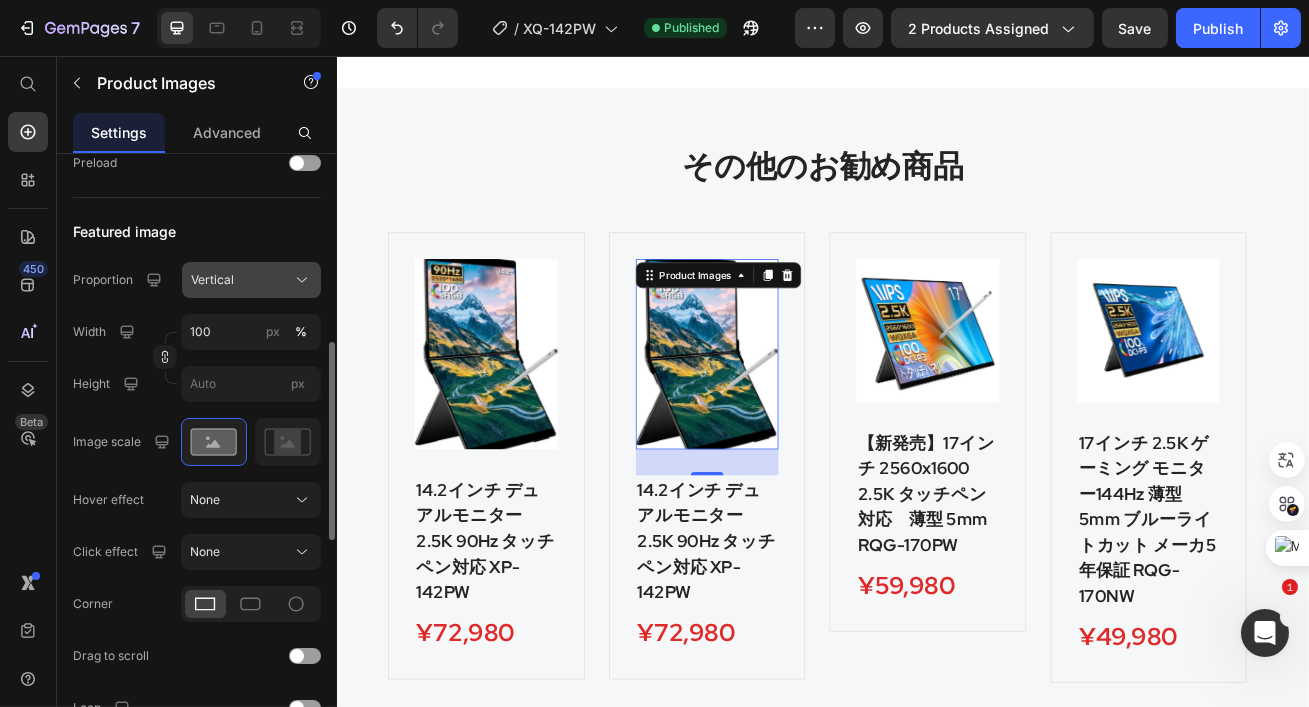 scroll, scrollTop: 518, scrollLeft: 0, axis: vertical 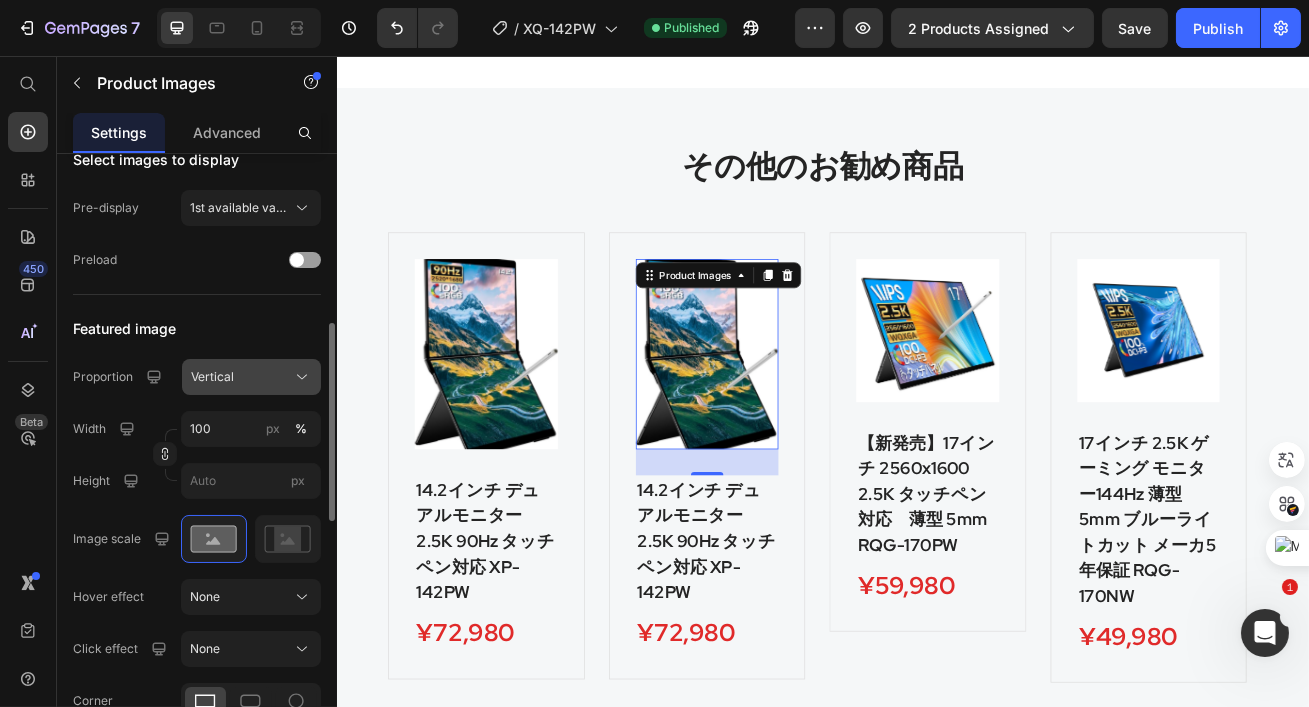 click on "Vertical" 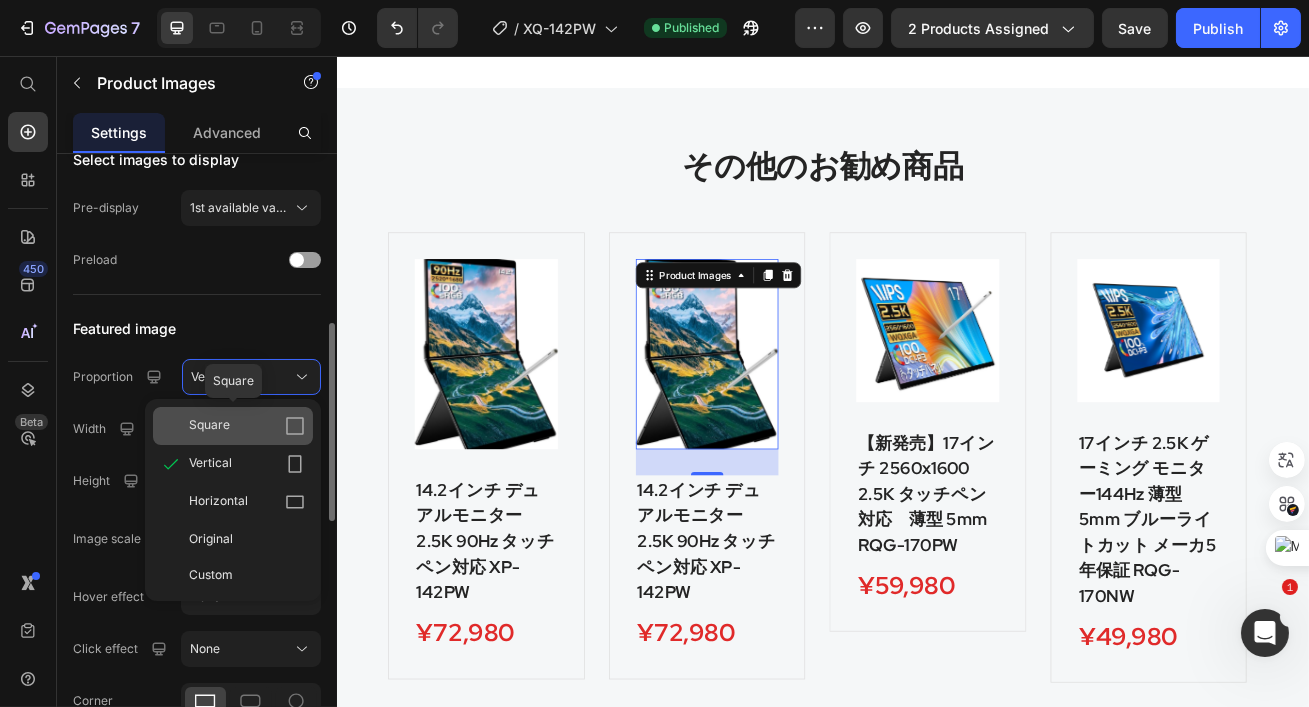 click on "Square" at bounding box center (247, 426) 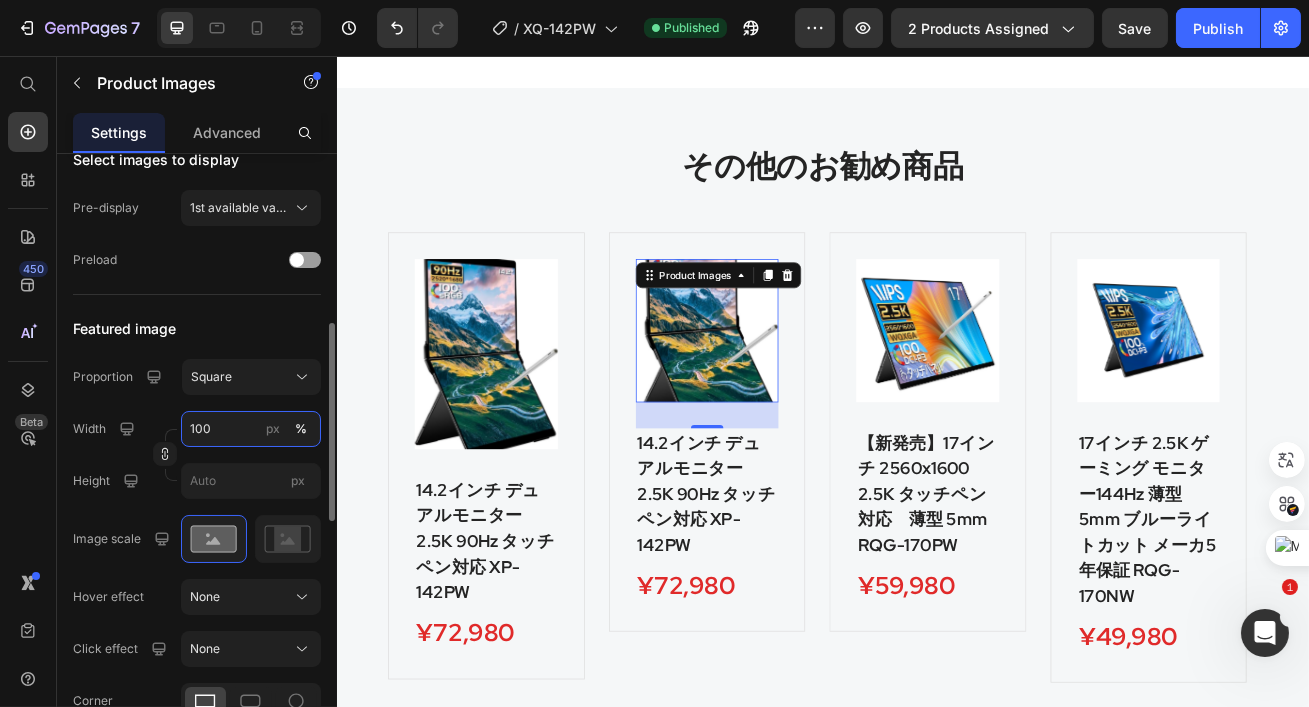 click on "100" at bounding box center (251, 429) 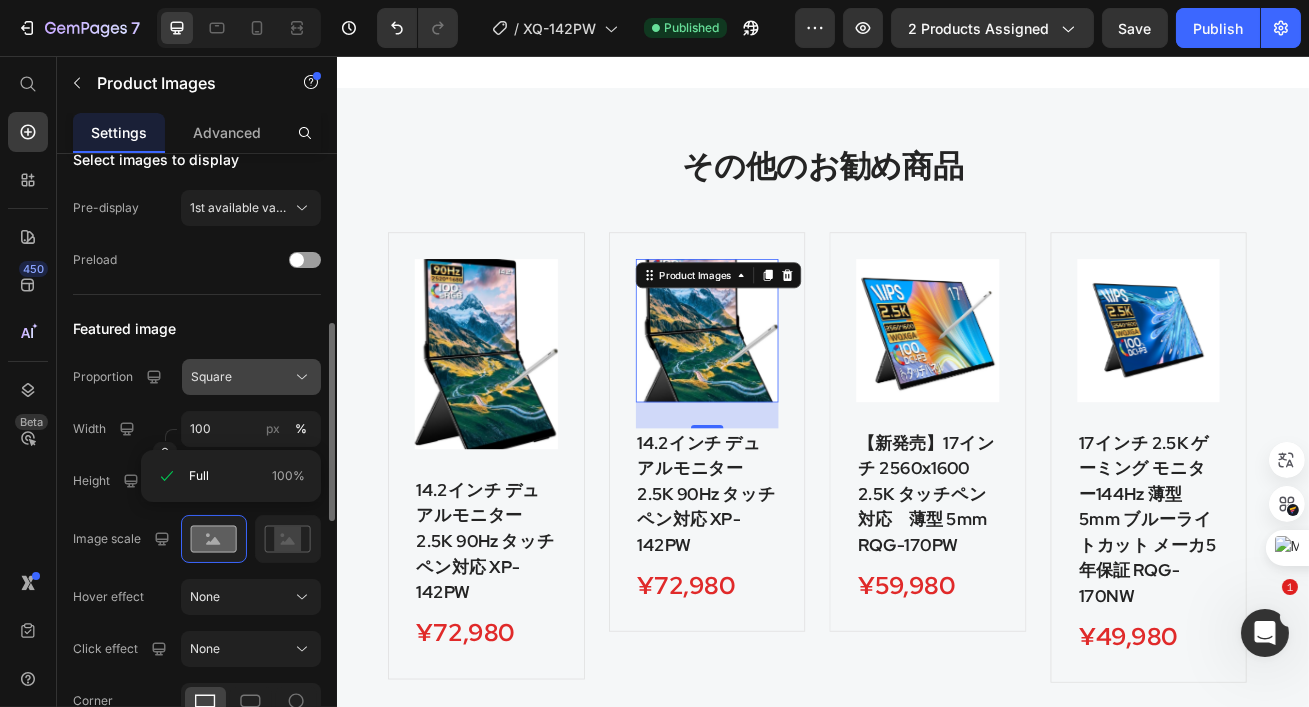 click on "Square" at bounding box center [251, 377] 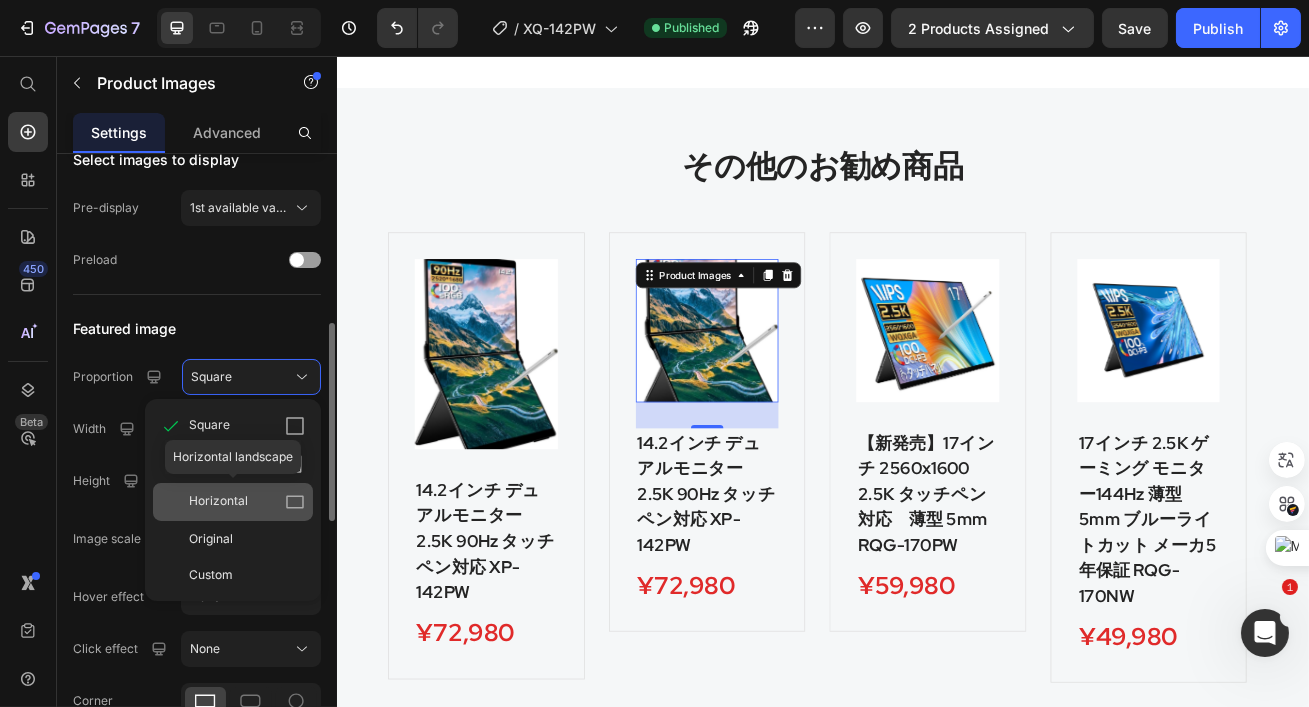 click on "Horizontal" 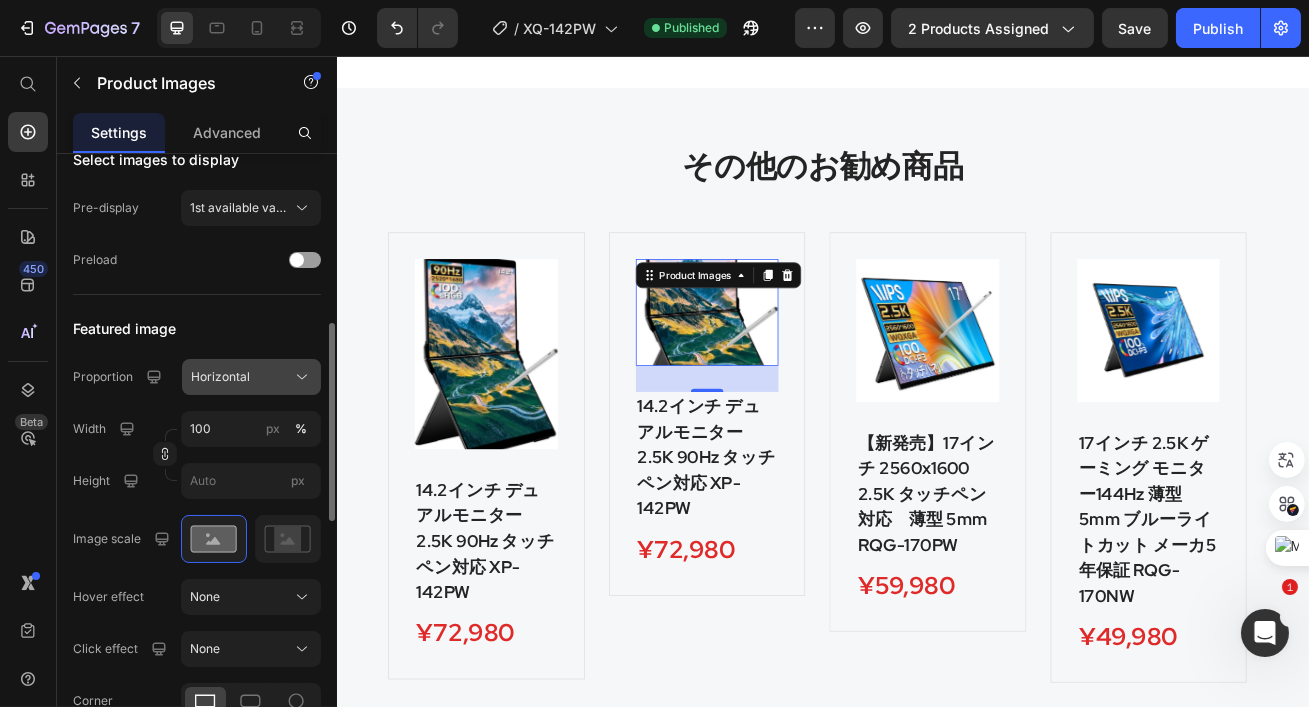 click on "Horizontal" 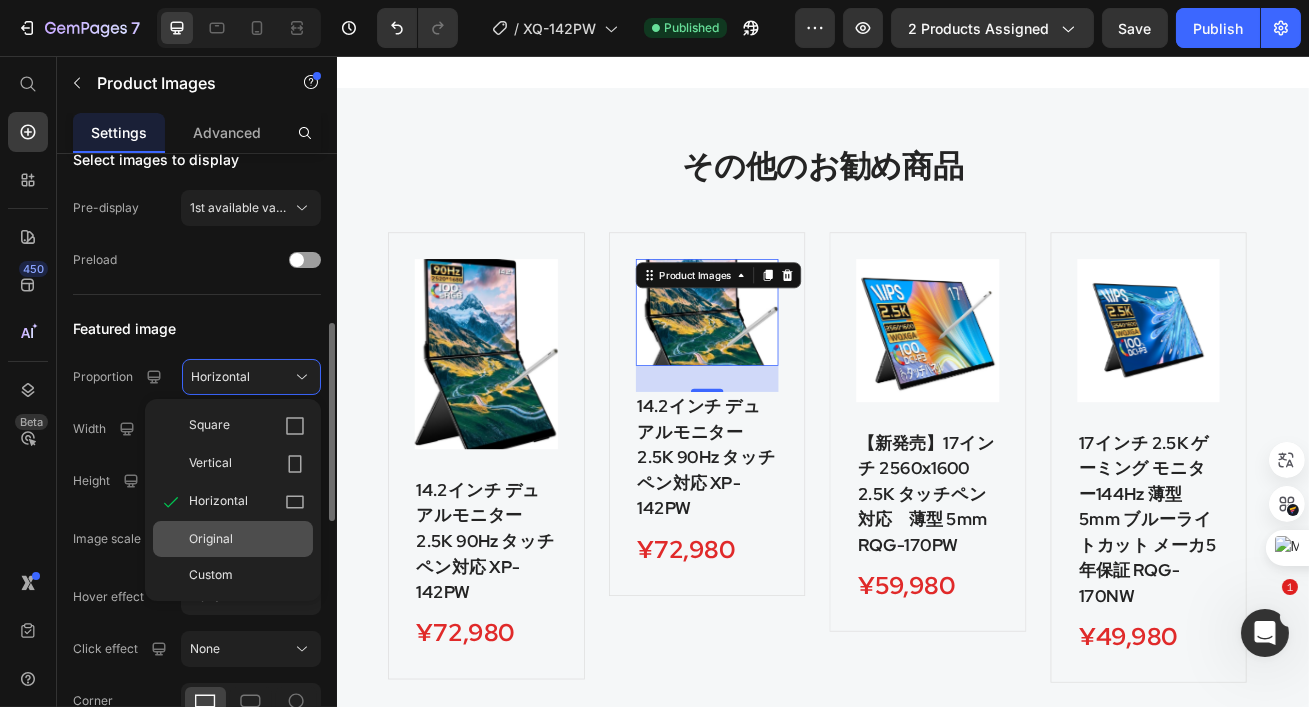 click on "Original" at bounding box center (247, 539) 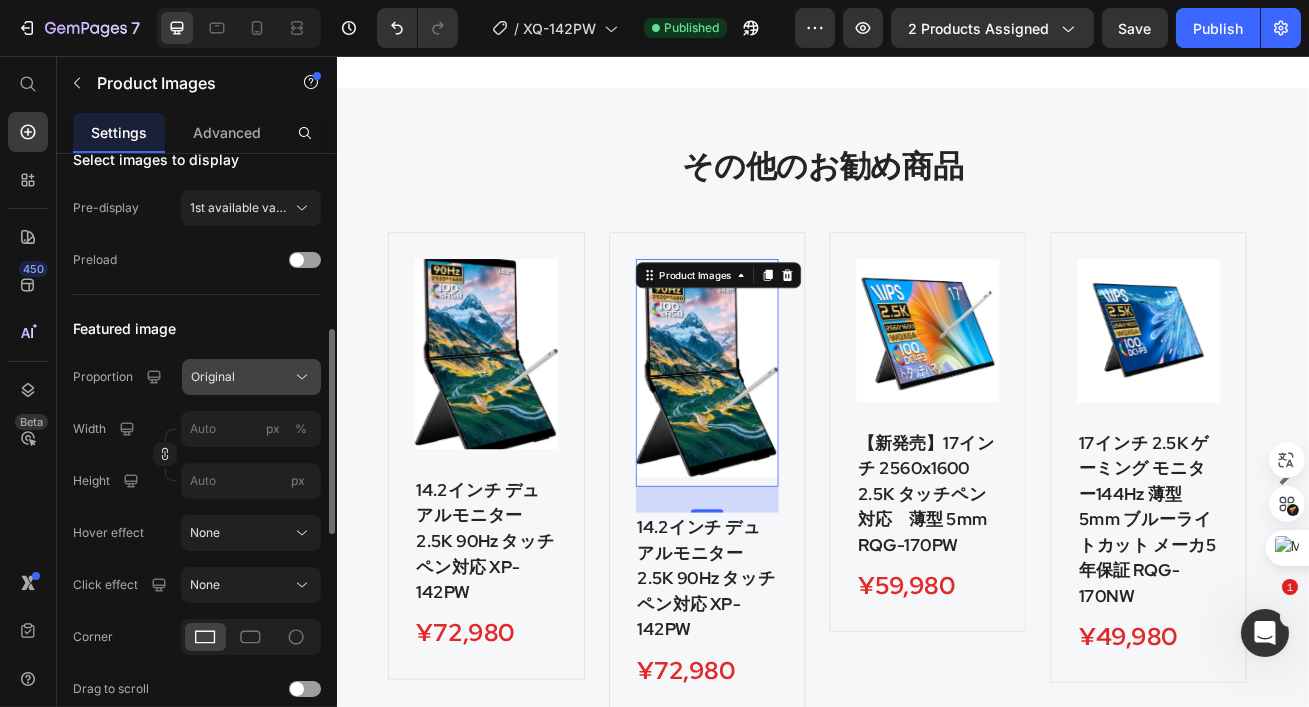 click on "Original" 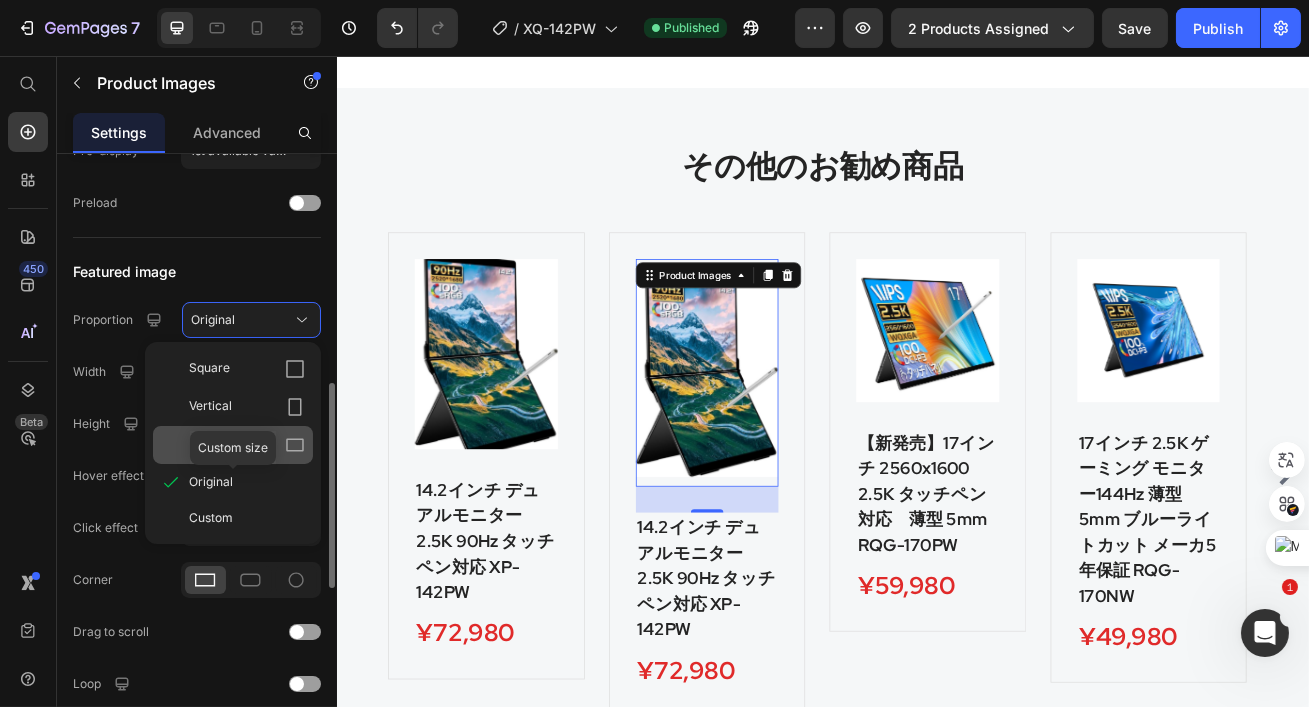 scroll, scrollTop: 604, scrollLeft: 0, axis: vertical 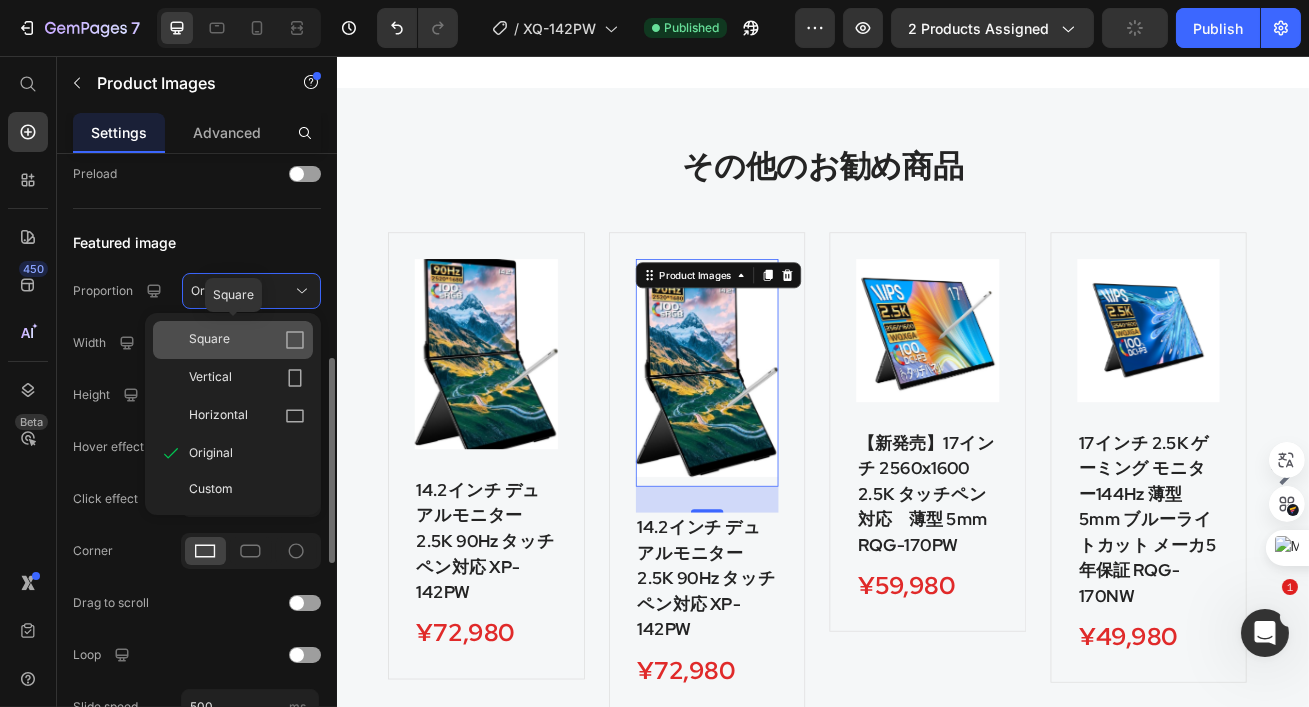 click on "Square" at bounding box center [247, 340] 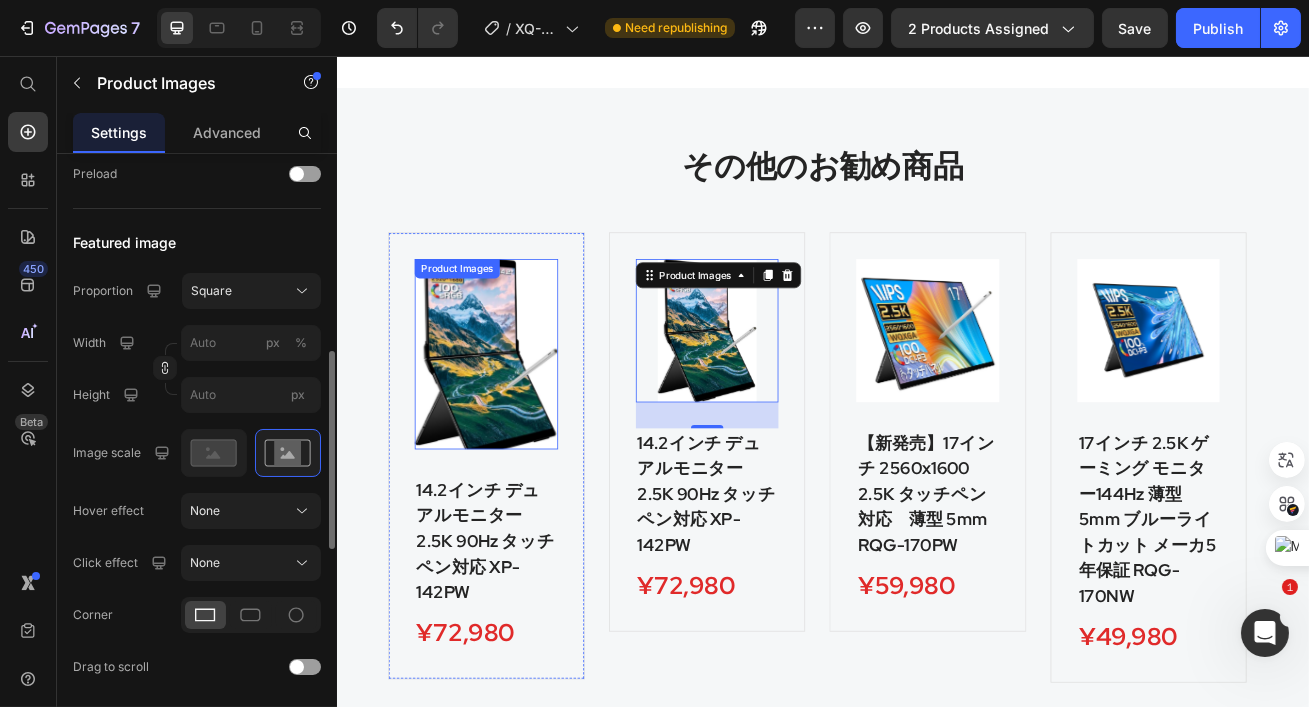 click at bounding box center [520, 423] 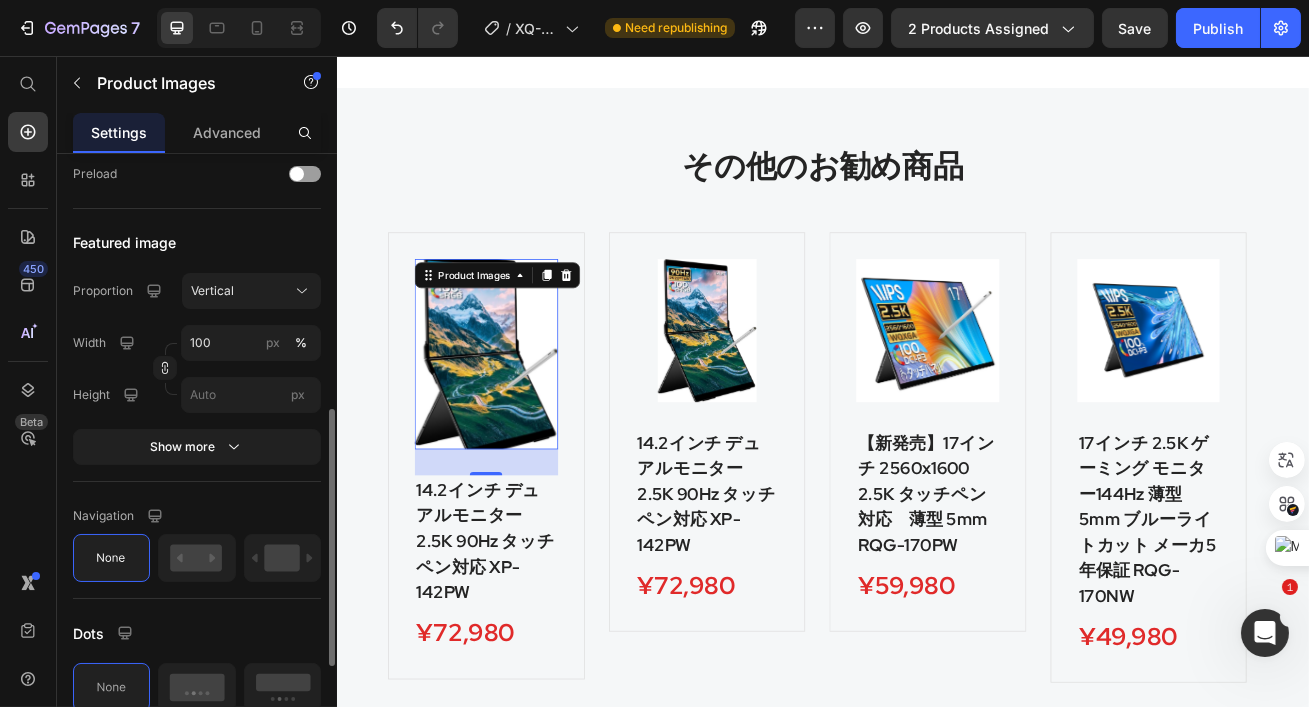 scroll, scrollTop: 604, scrollLeft: 0, axis: vertical 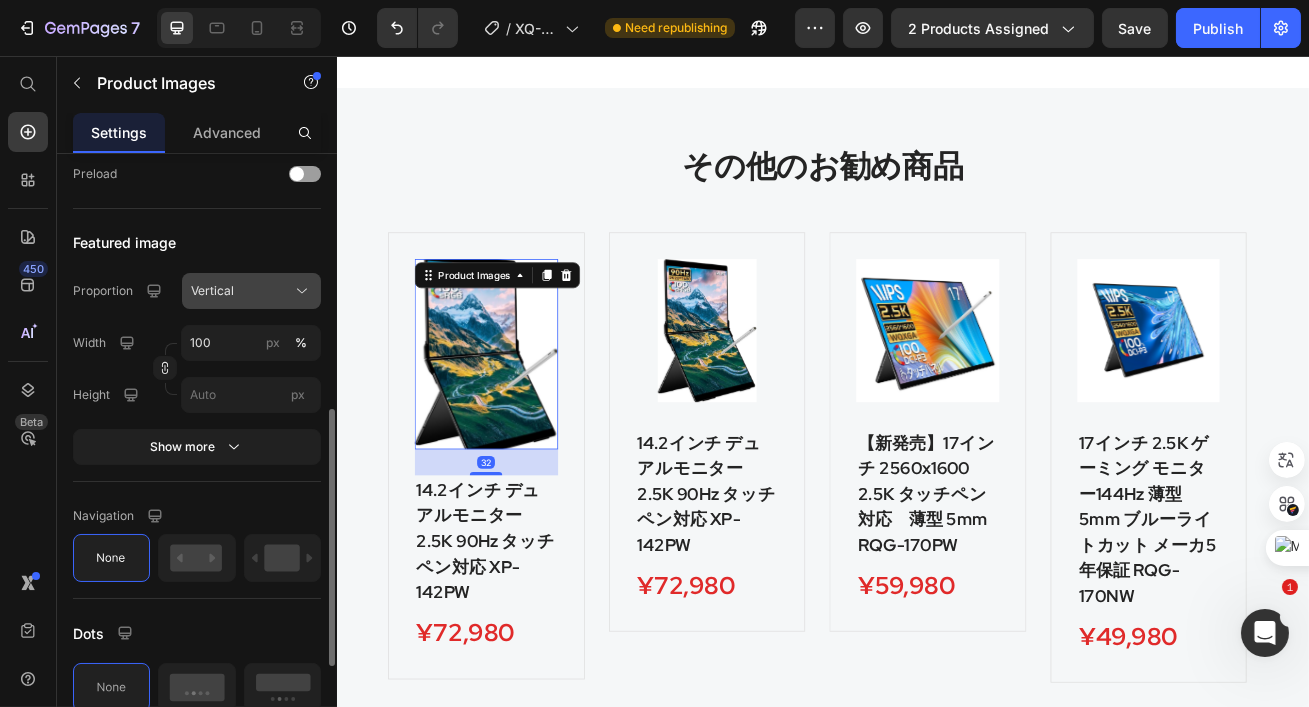 click on "Vertical" at bounding box center [212, 291] 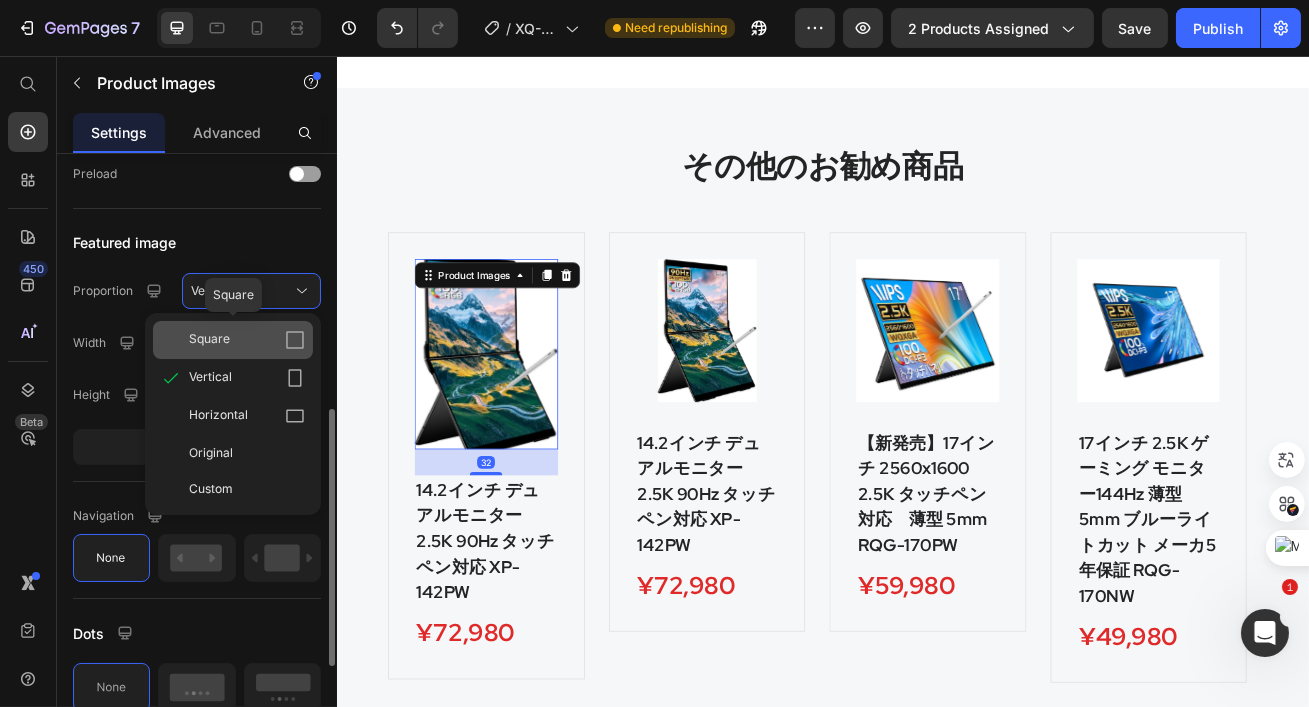click on "Square" at bounding box center [209, 340] 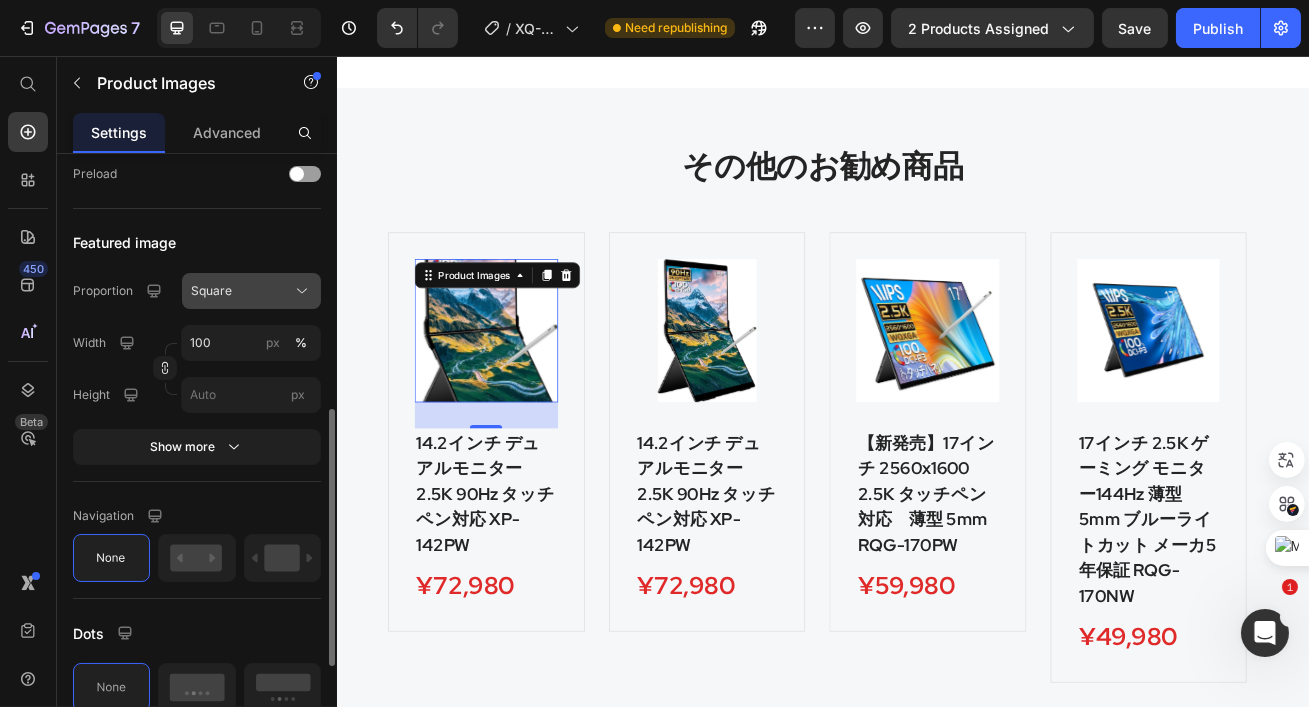 click on "Square" at bounding box center [251, 291] 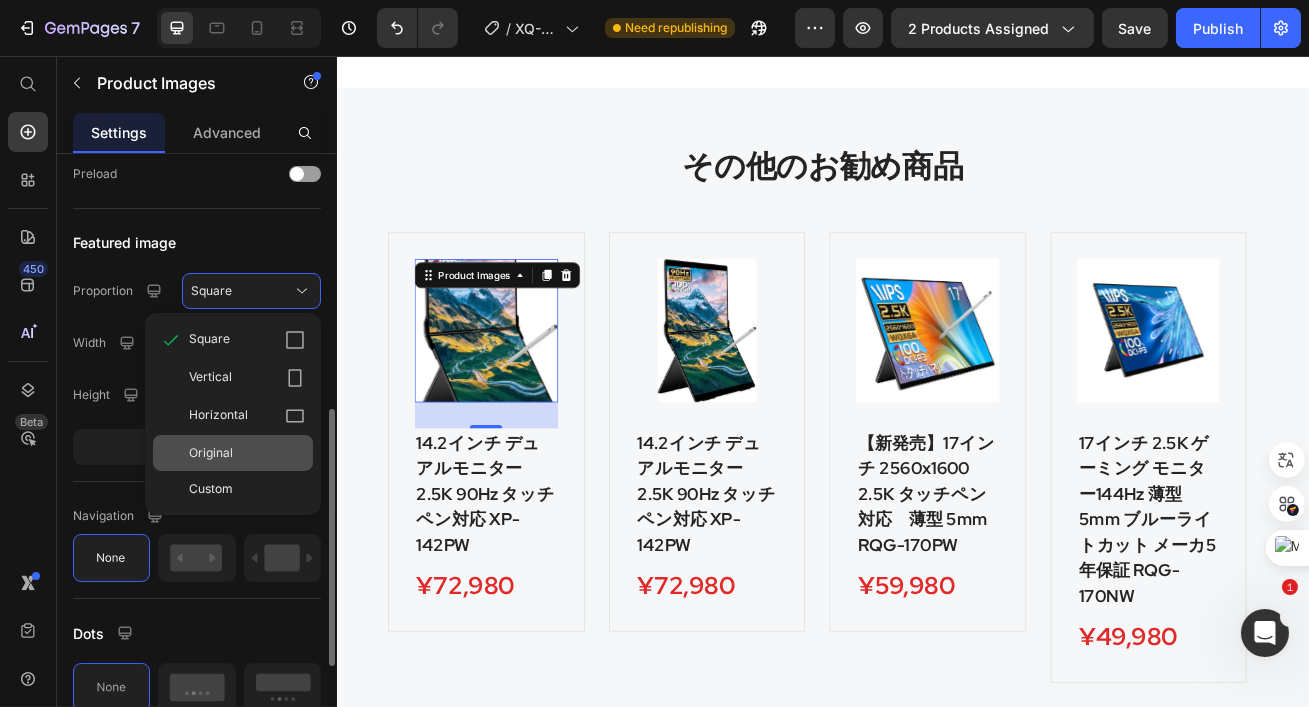 click on "Original" 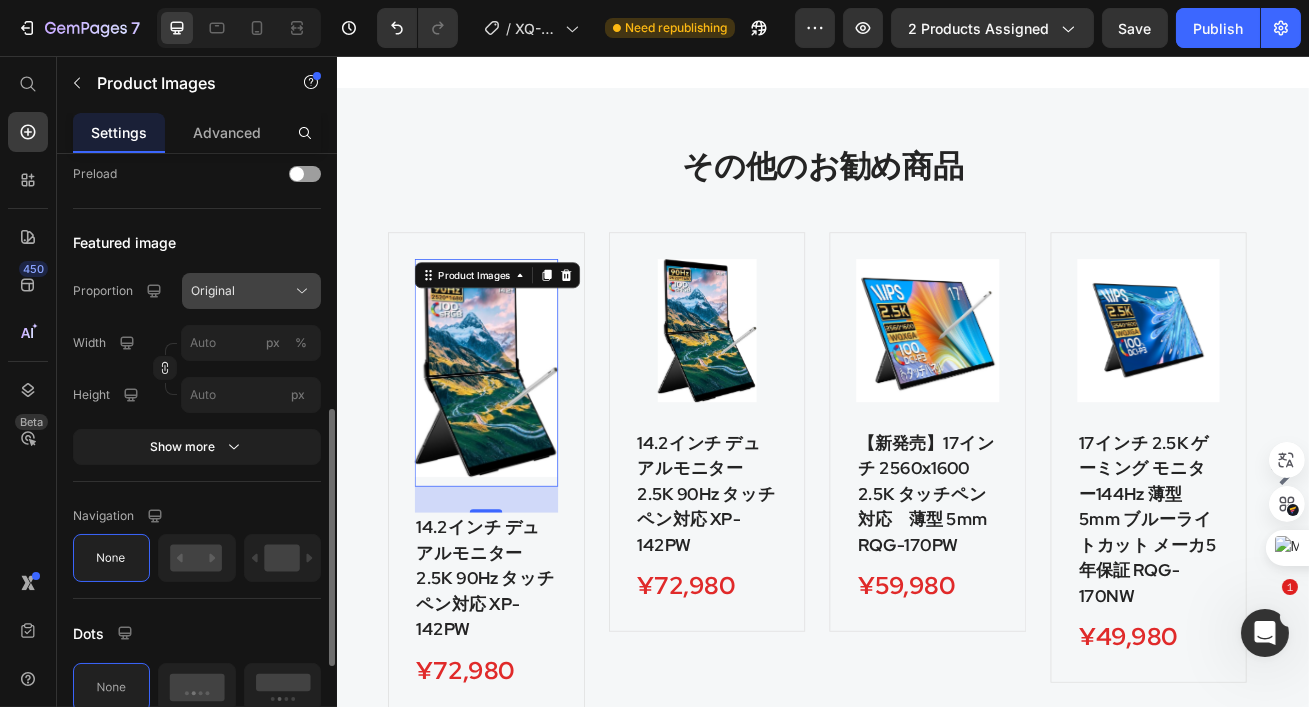 click on "Original" 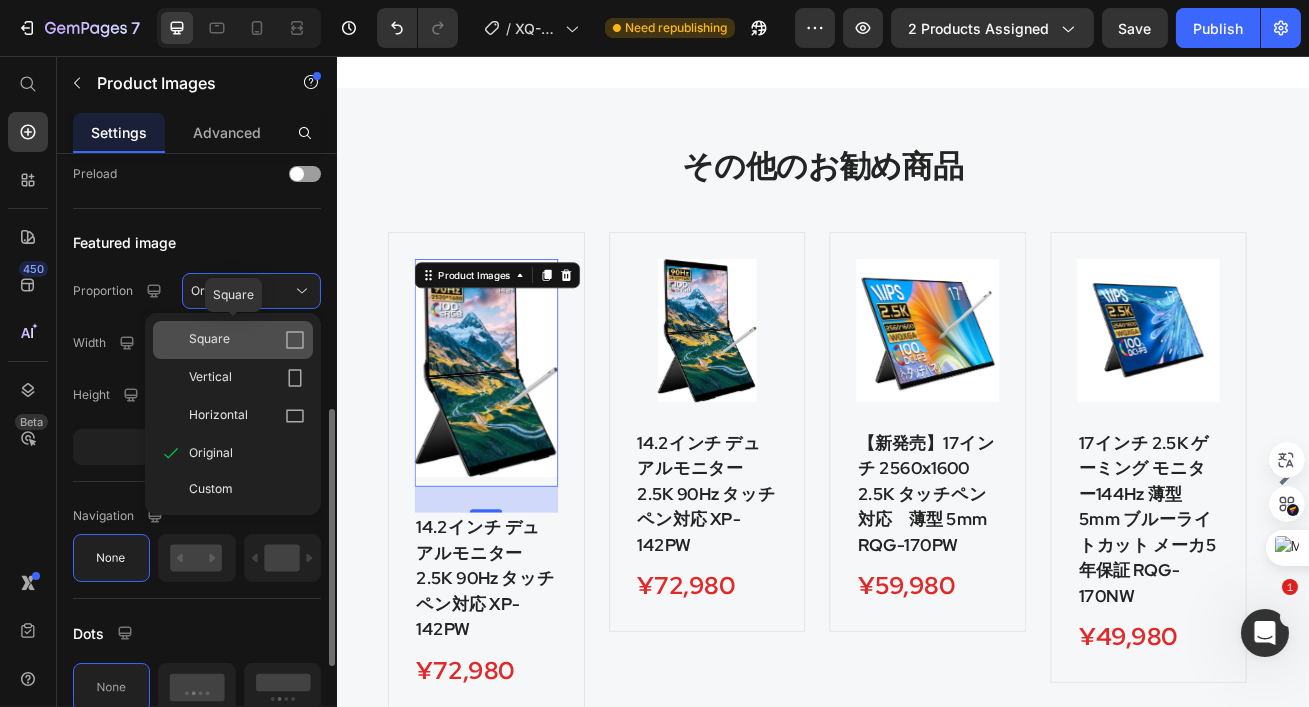 click on "Square" at bounding box center [247, 340] 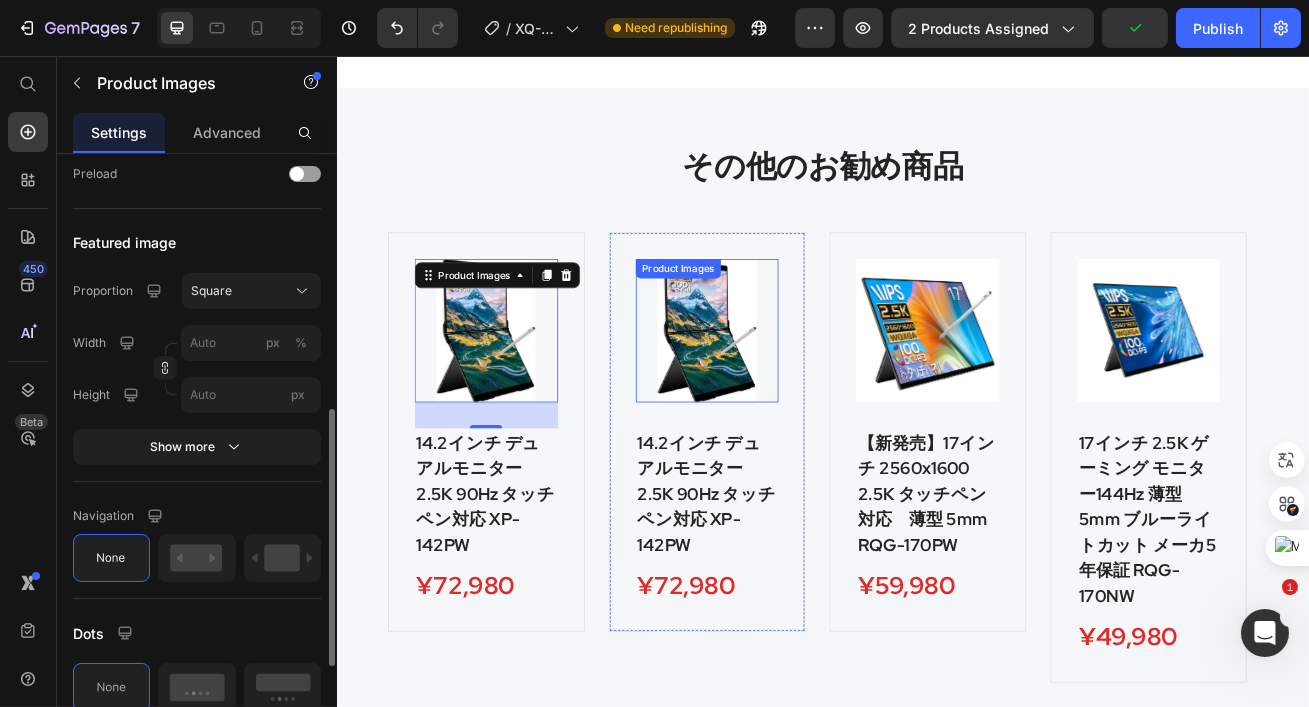 click at bounding box center [793, 394] 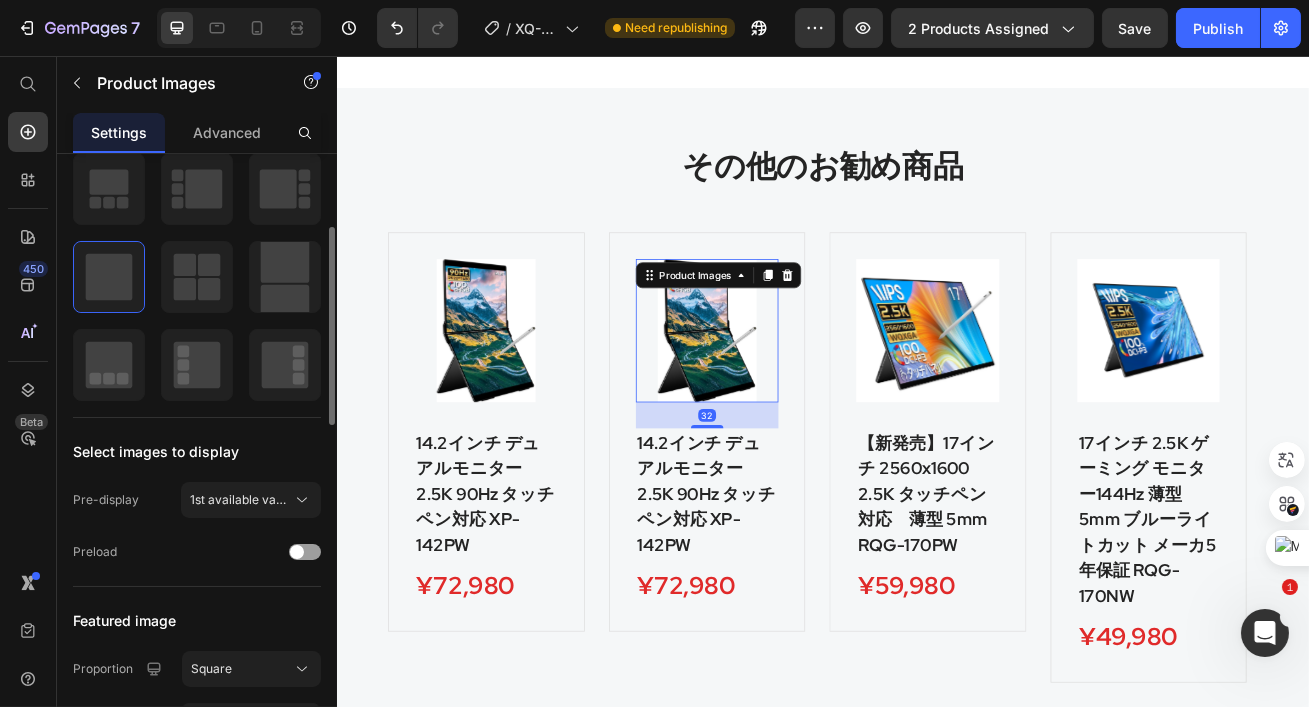 scroll, scrollTop: 0, scrollLeft: 0, axis: both 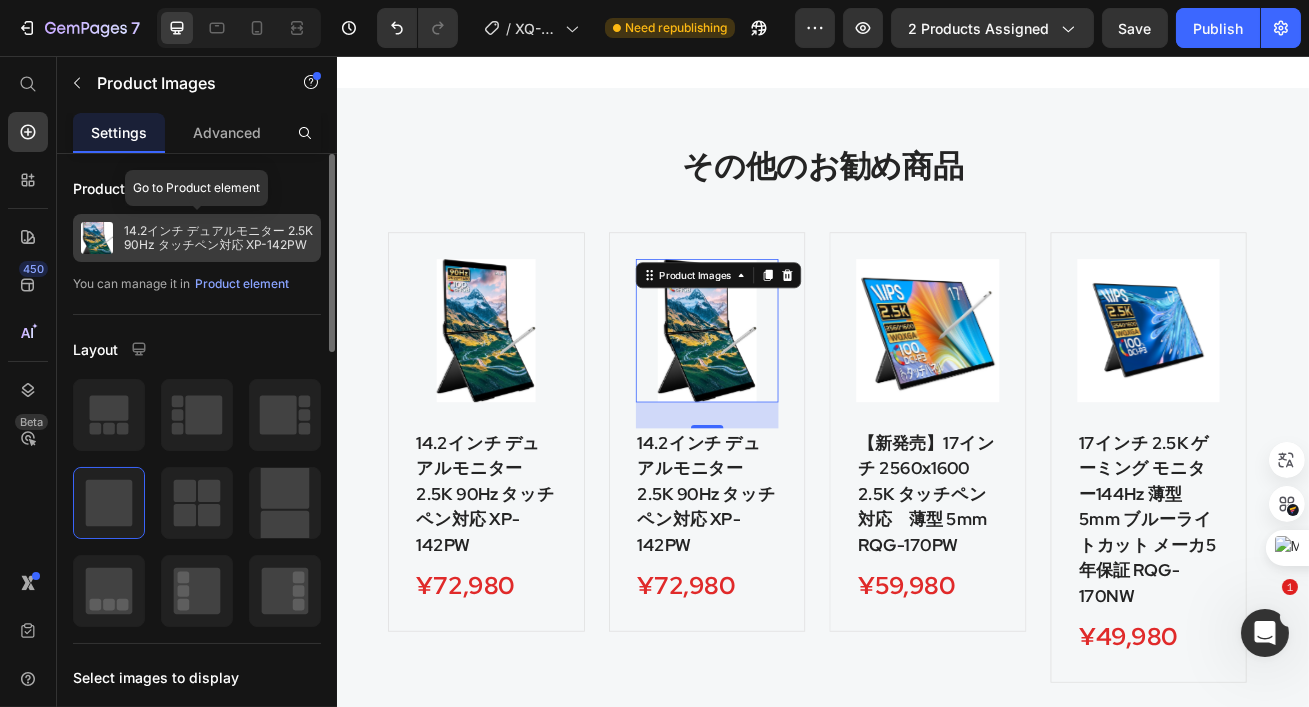 click on "14.2インチ デュアルモニター 2.5K 90Hz タッチペン対応 XP-142PW" at bounding box center (218, 238) 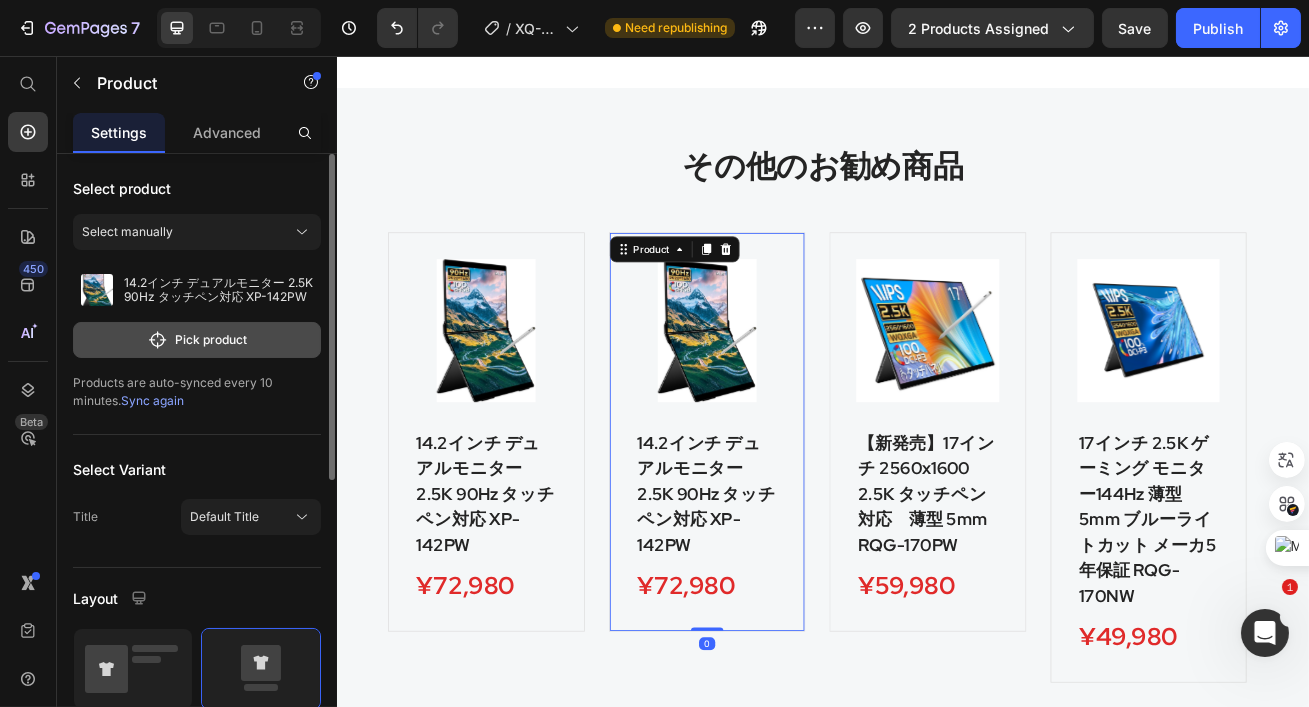 click on "Pick product" at bounding box center (197, 340) 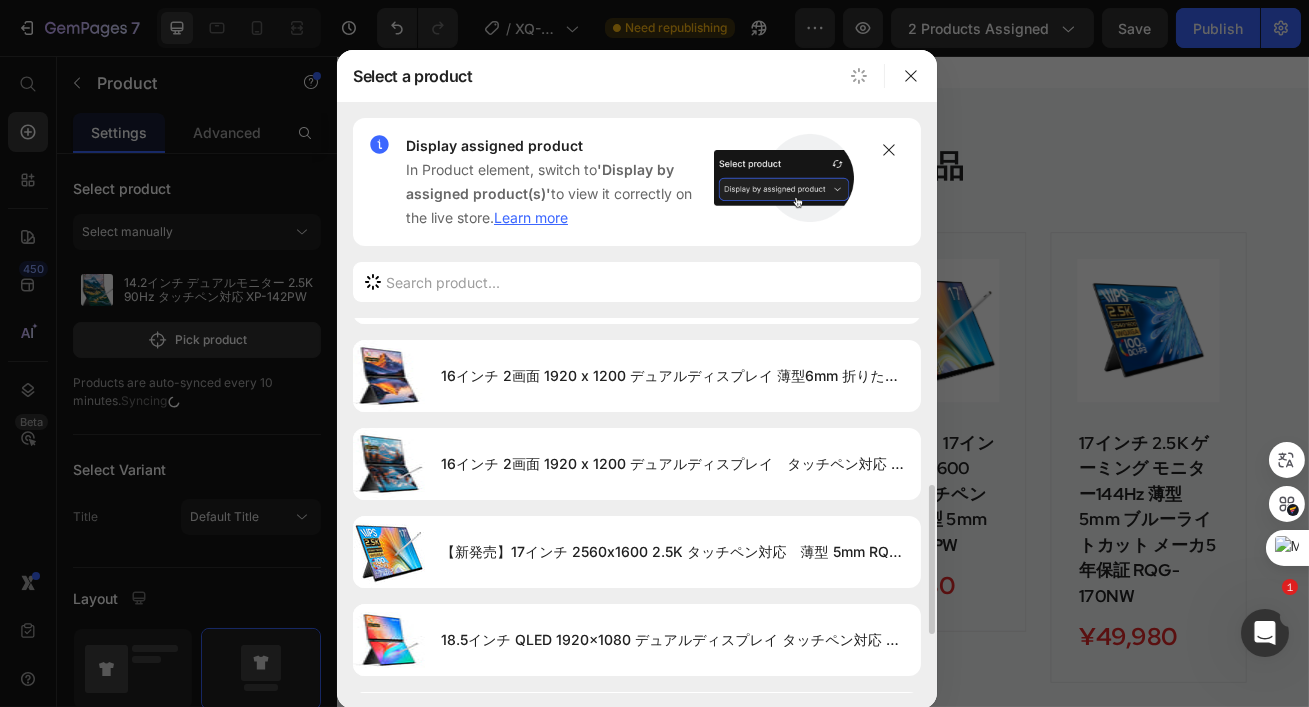 scroll, scrollTop: 420, scrollLeft: 0, axis: vertical 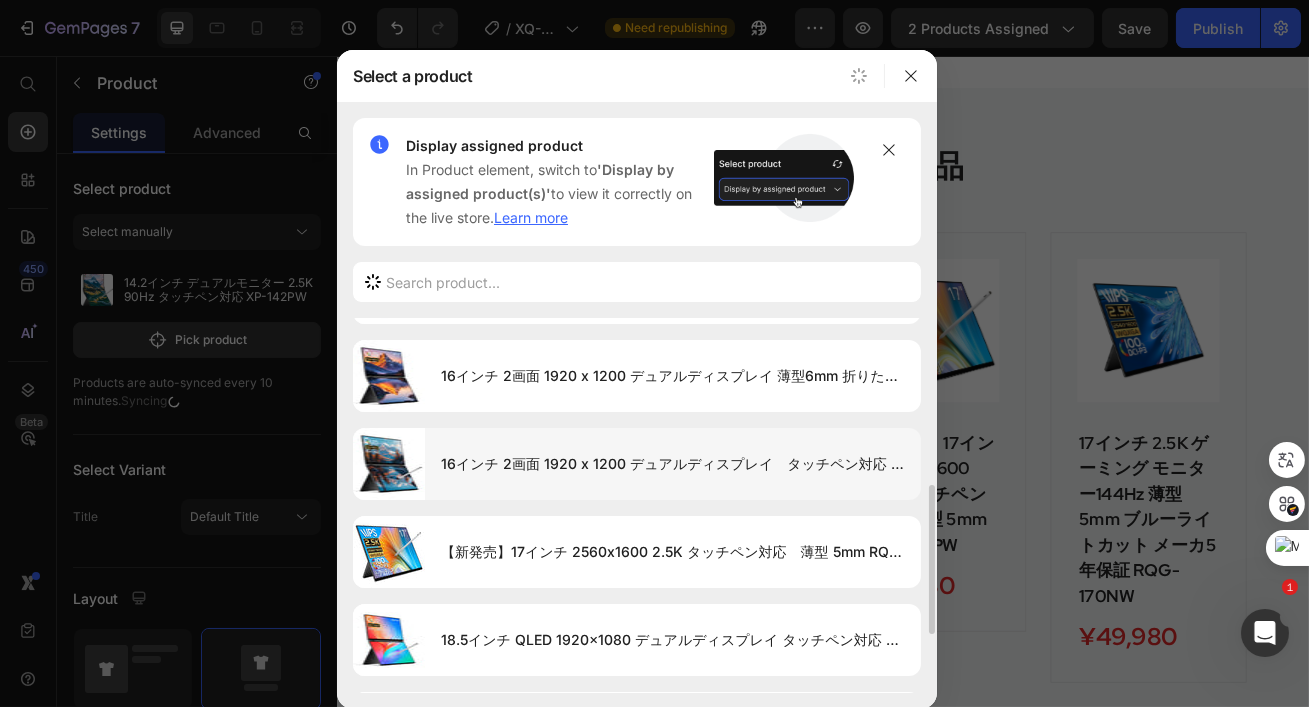 click on "16インチ 2画面 1920 x 1200 デュアルディスプレイ　タッチペン対応  薄型6mm　折りたたみ XQ-160PF" at bounding box center [673, 464] 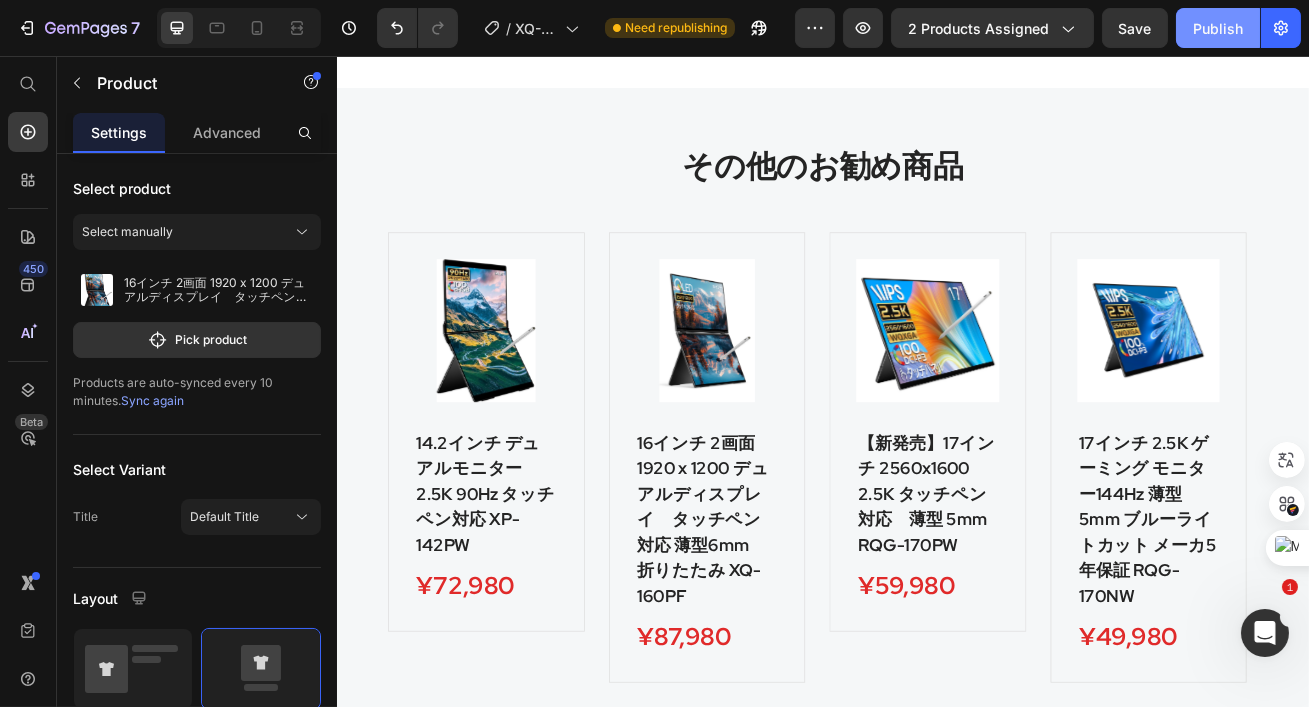 click on "Publish" at bounding box center (1218, 28) 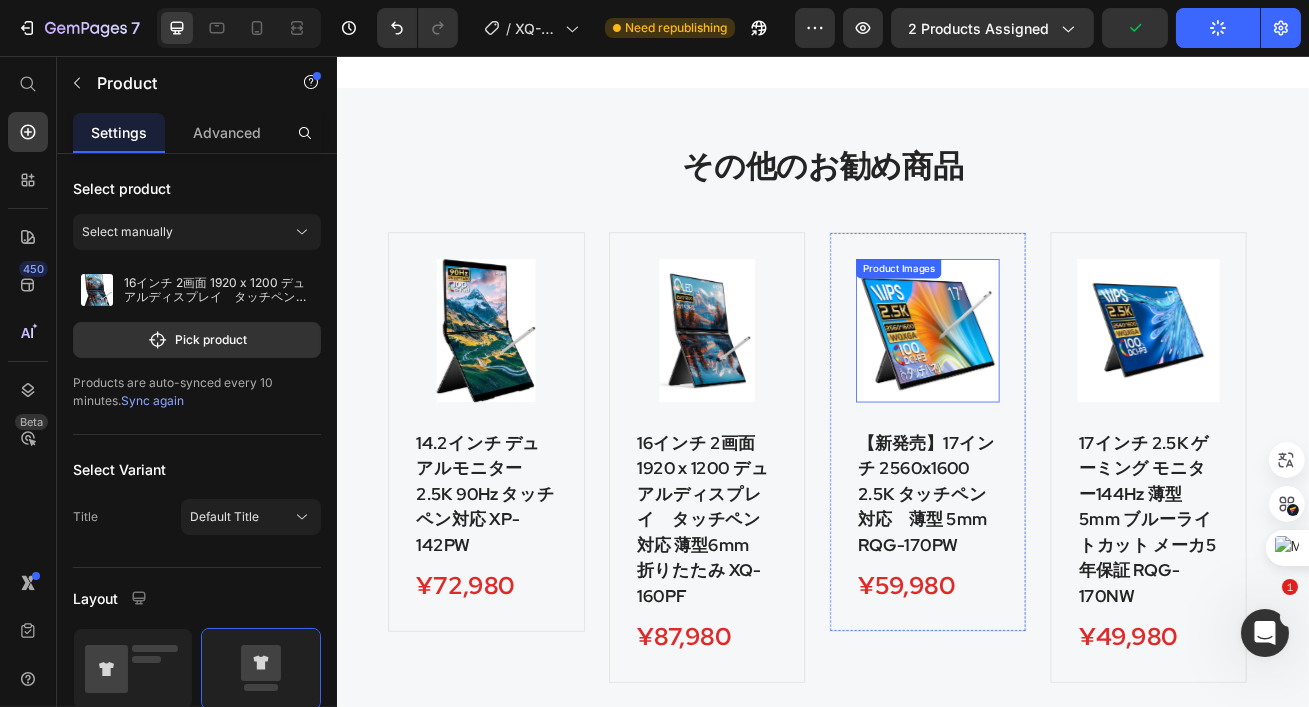 click at bounding box center (1065, 394) 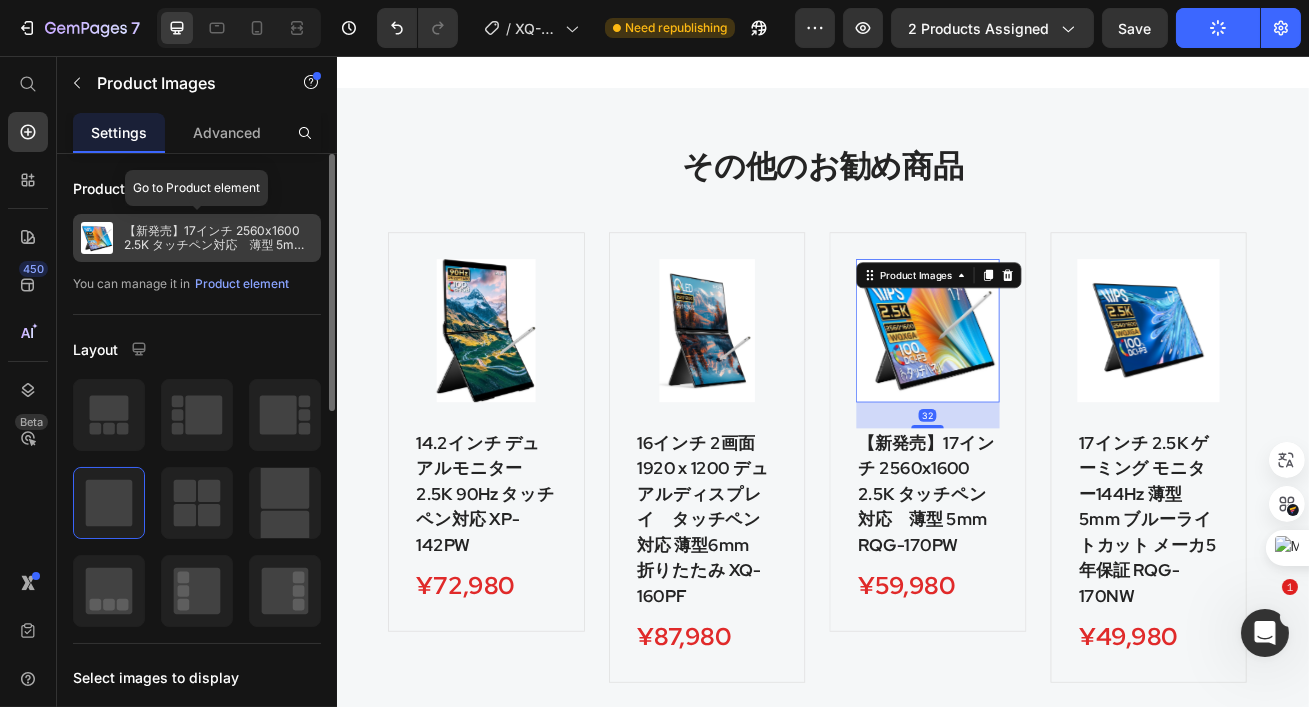 click on "【新発売】17インチ 2560x1600 2.5K  タッチペン対応　薄型 5mm RQG-170PW" at bounding box center (218, 238) 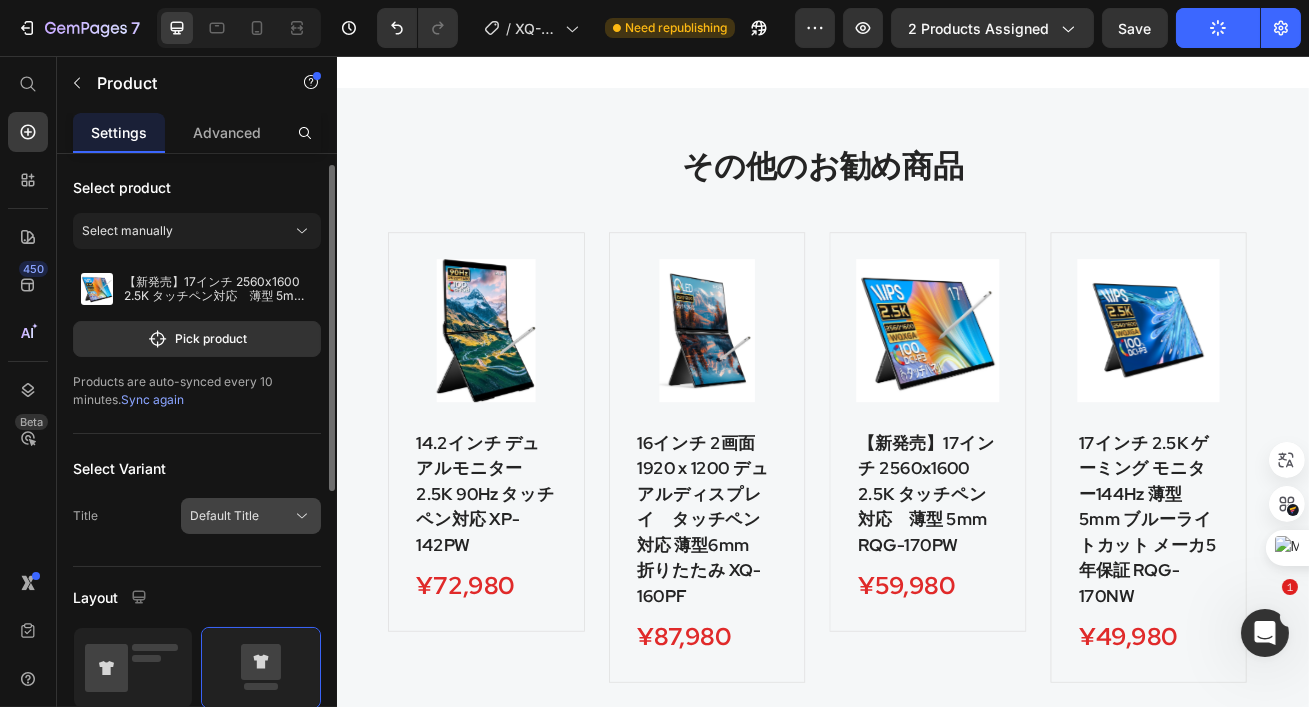 scroll, scrollTop: 0, scrollLeft: 0, axis: both 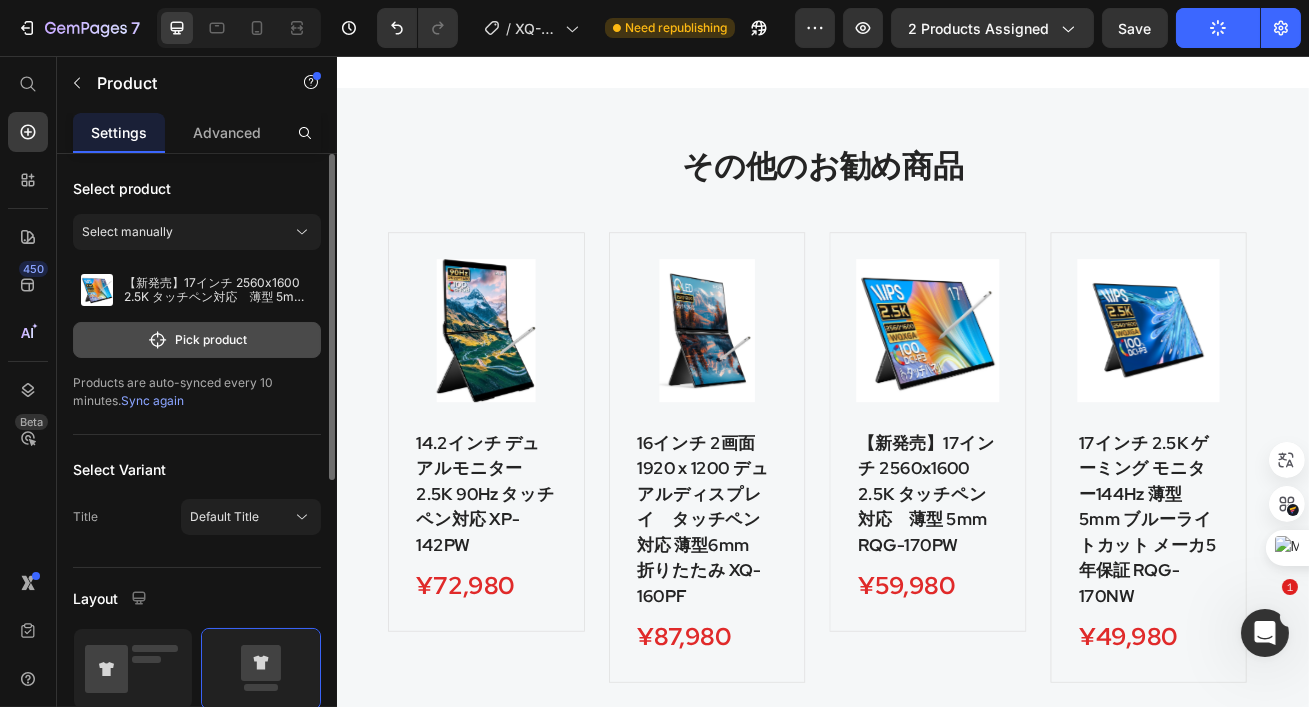 click on "Pick product" at bounding box center [197, 340] 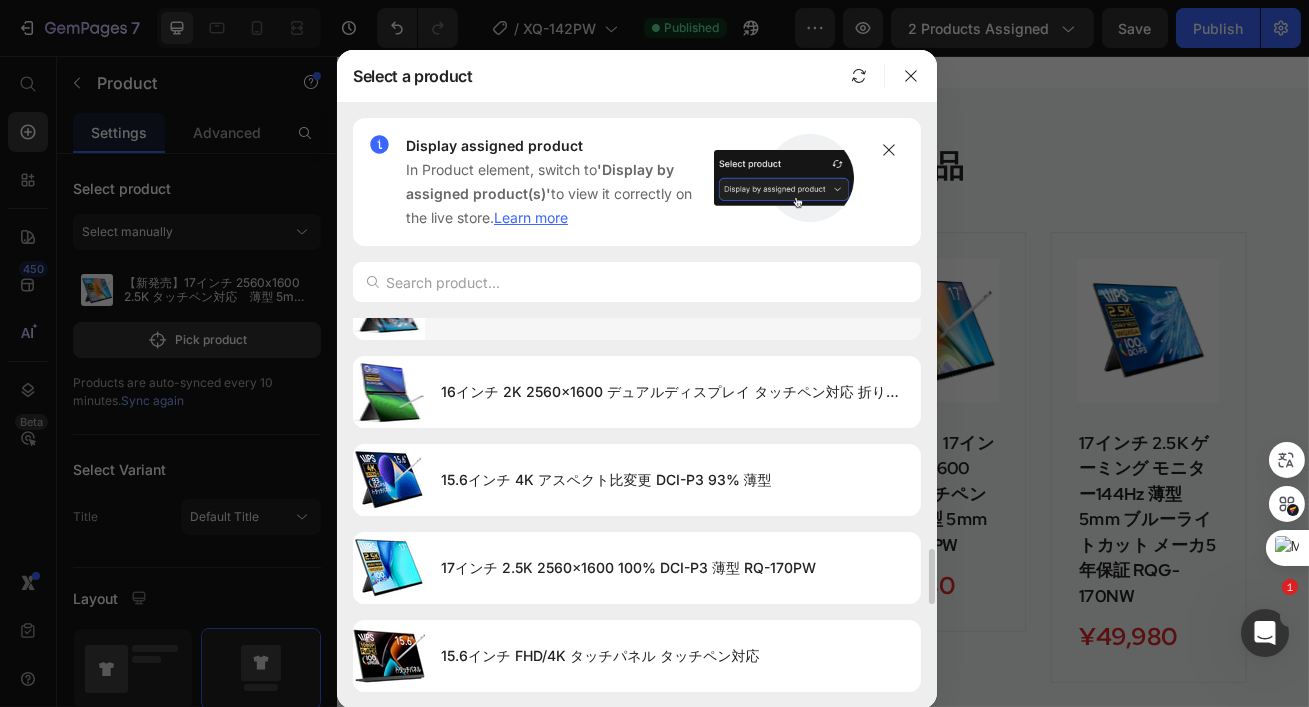 scroll, scrollTop: 1814, scrollLeft: 0, axis: vertical 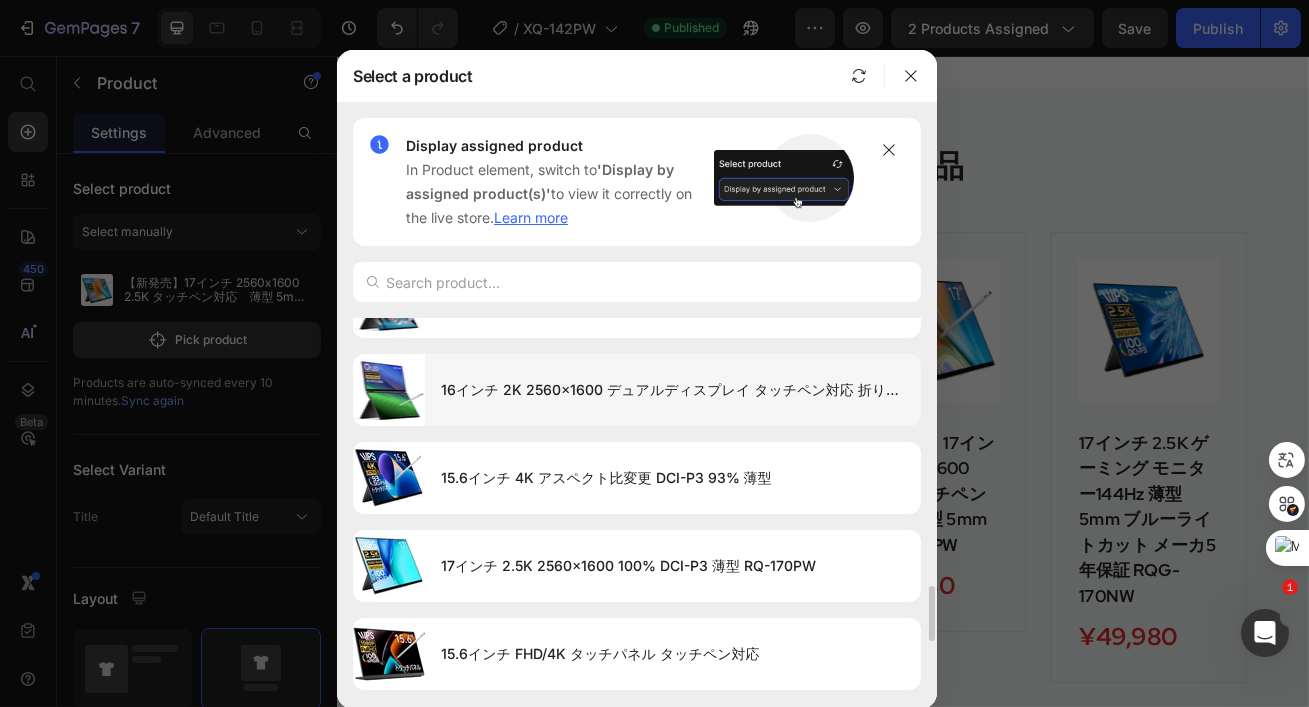 click on "16インチ 2K 2560x1600   デュアルディスプレイ タッチペン対応 折りたたみ XQ-160PW" at bounding box center [673, 390] 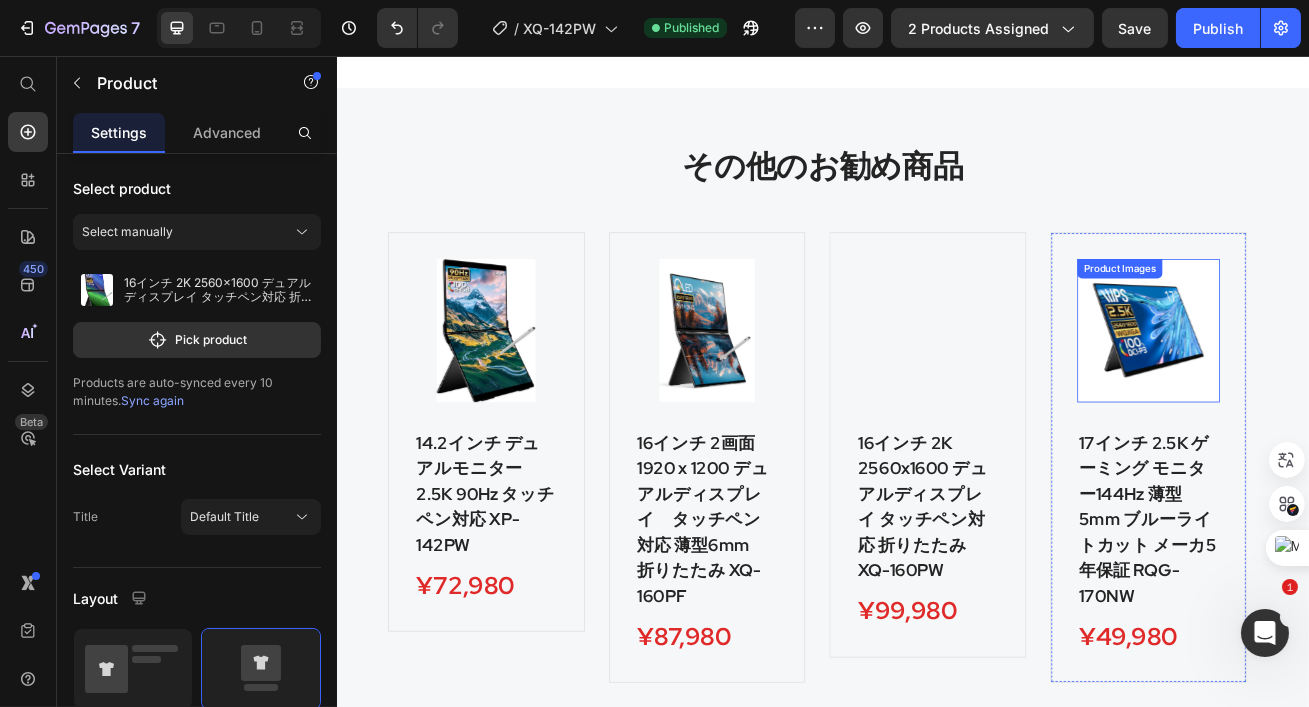 click at bounding box center [1338, 394] 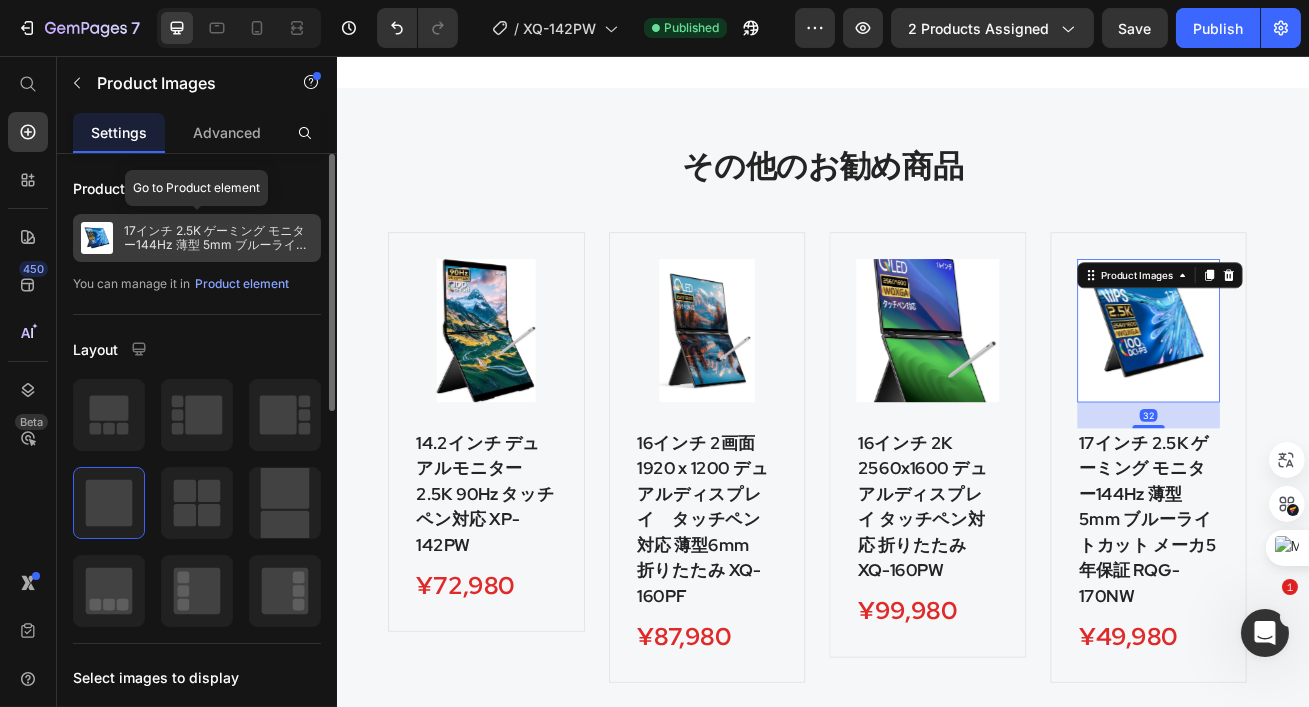 click on "17インチ 2.5K  ゲーミング モニター144Hz 薄型 5mm ブルーライトカット  メーカ5年保証 RQG-170NW" at bounding box center [218, 238] 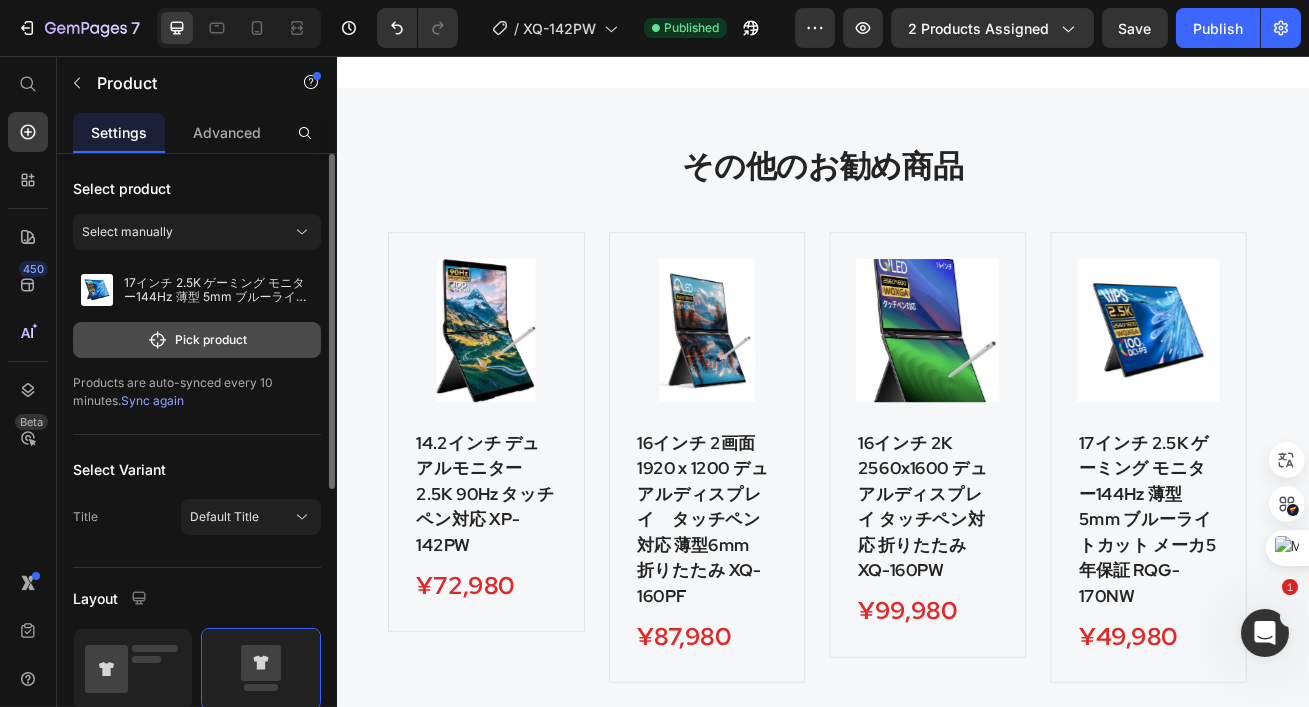 click on "Pick product" at bounding box center (197, 340) 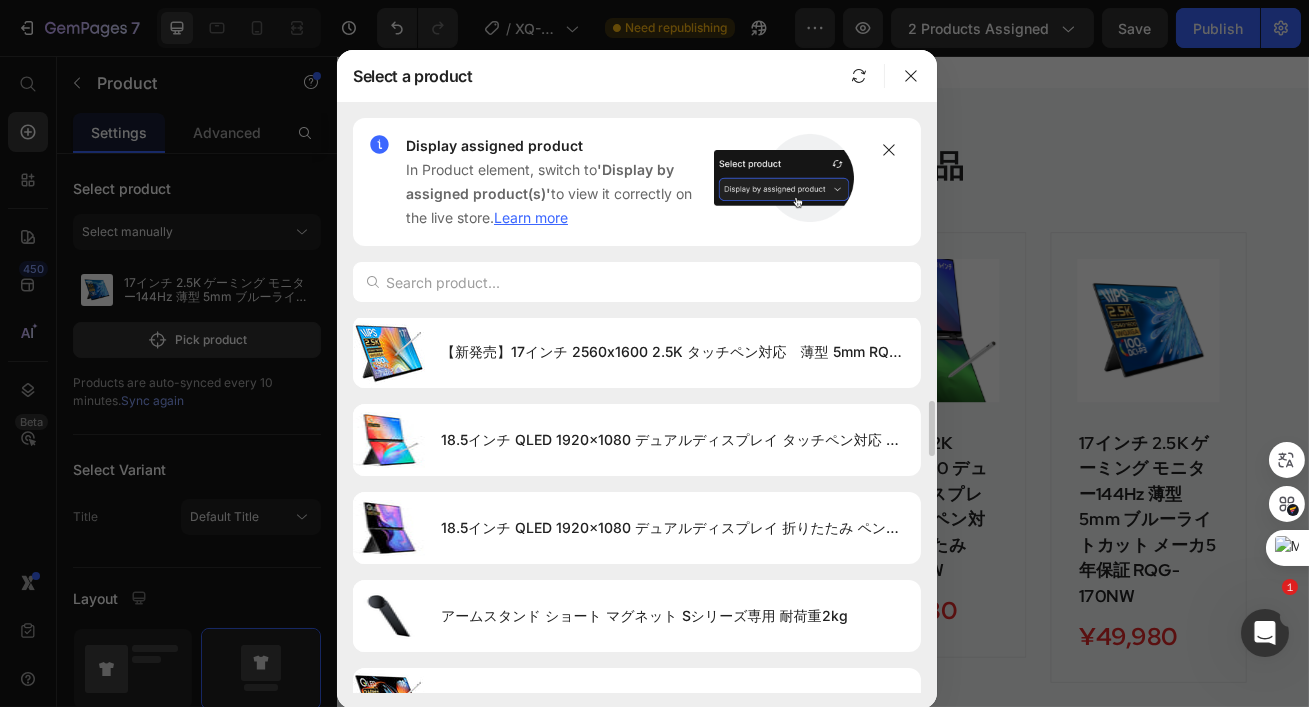 scroll, scrollTop: 624, scrollLeft: 0, axis: vertical 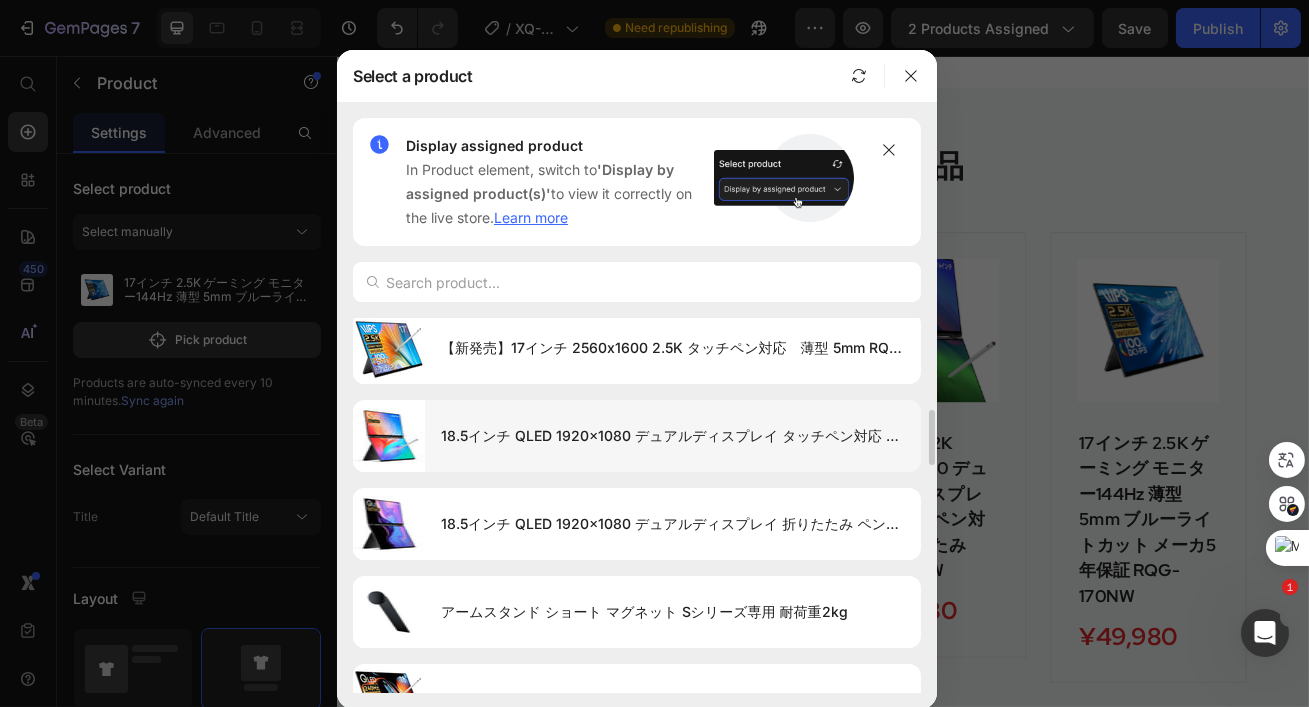 click on "18.5インチ QLED 1920x1080 デュアルディスプレイ タッチペン対応 折りたたみ ペンタブ   XQG-185PF グレアパネル" at bounding box center (673, 436) 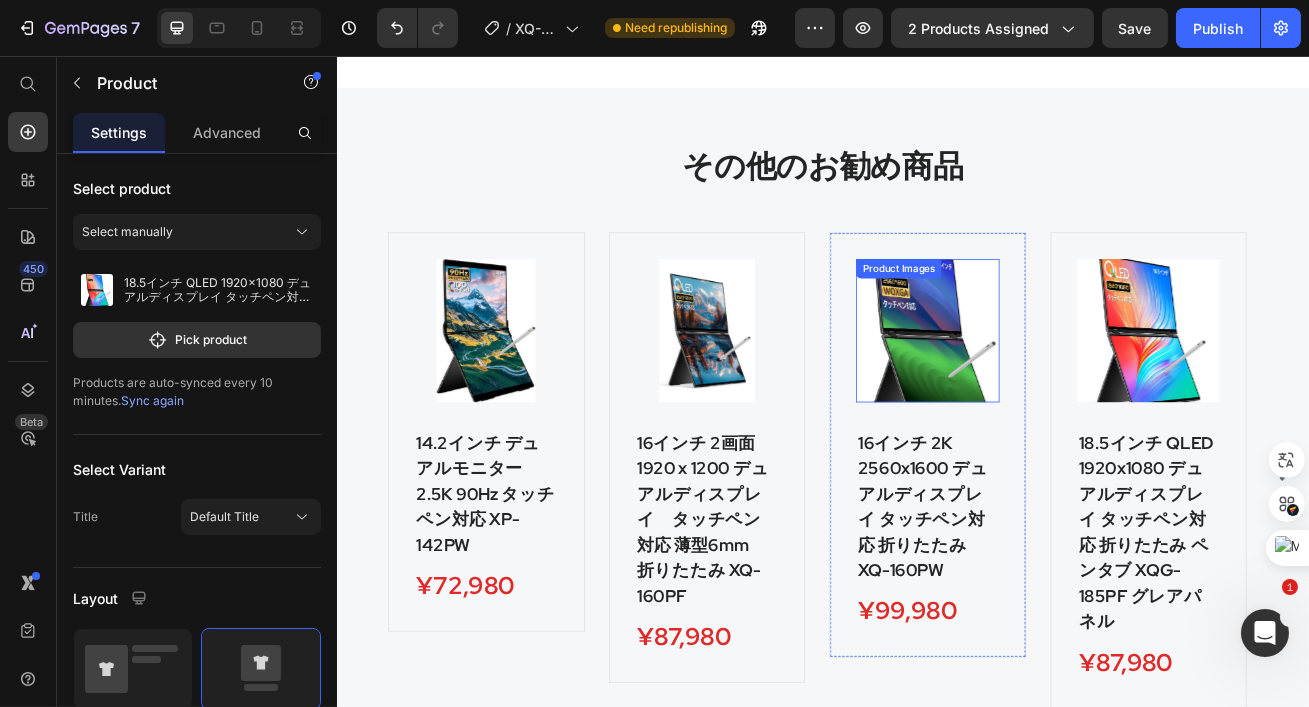click at bounding box center [1065, 394] 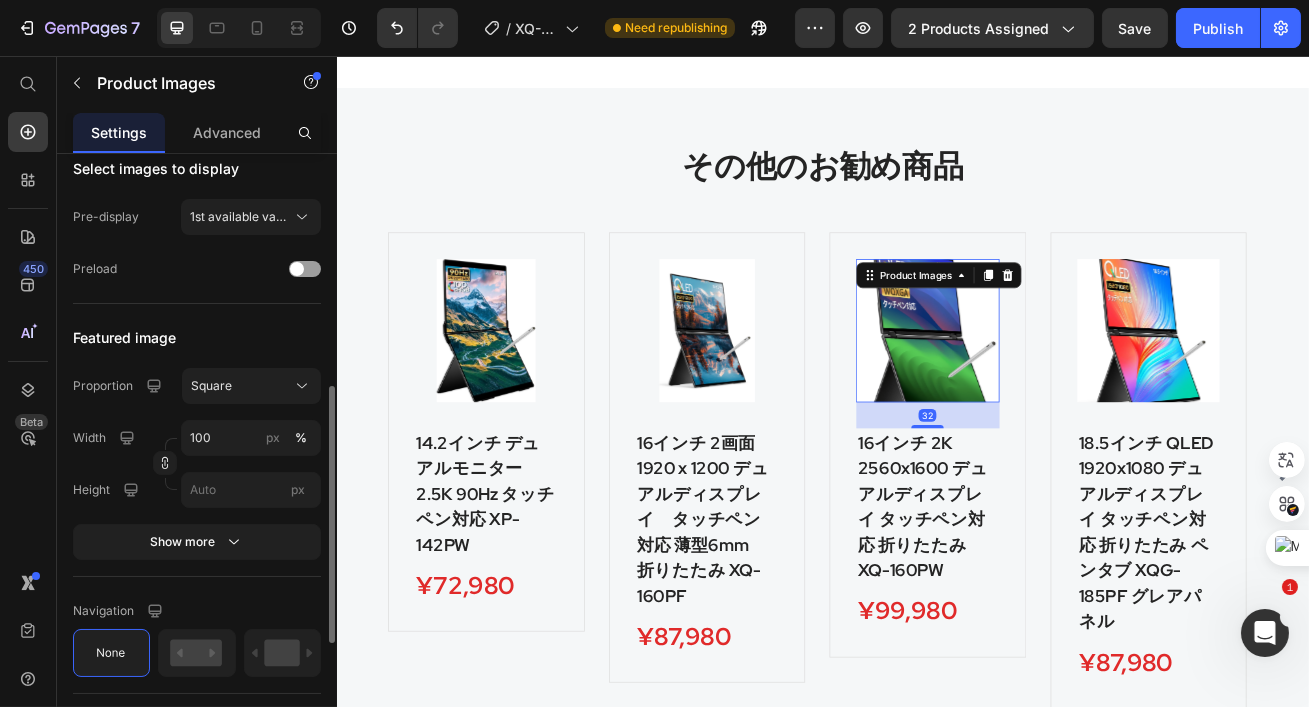 scroll, scrollTop: 521, scrollLeft: 0, axis: vertical 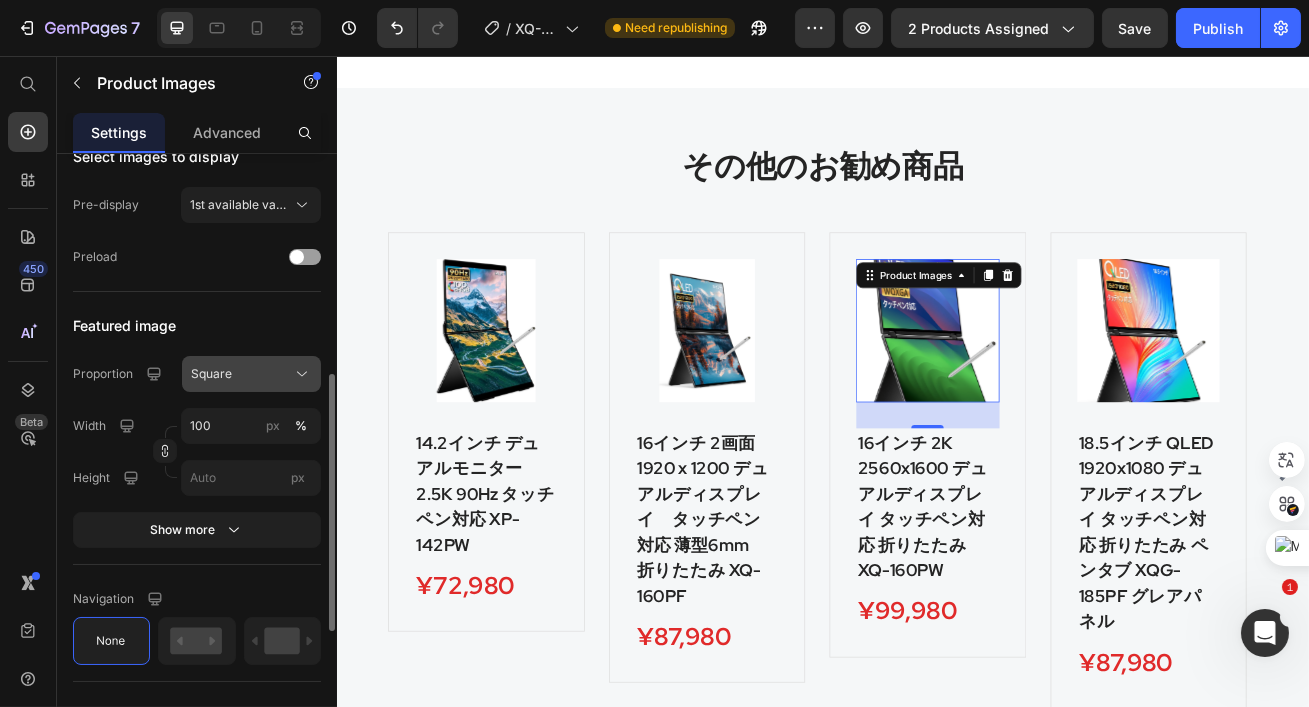 click on "Square" at bounding box center (211, 374) 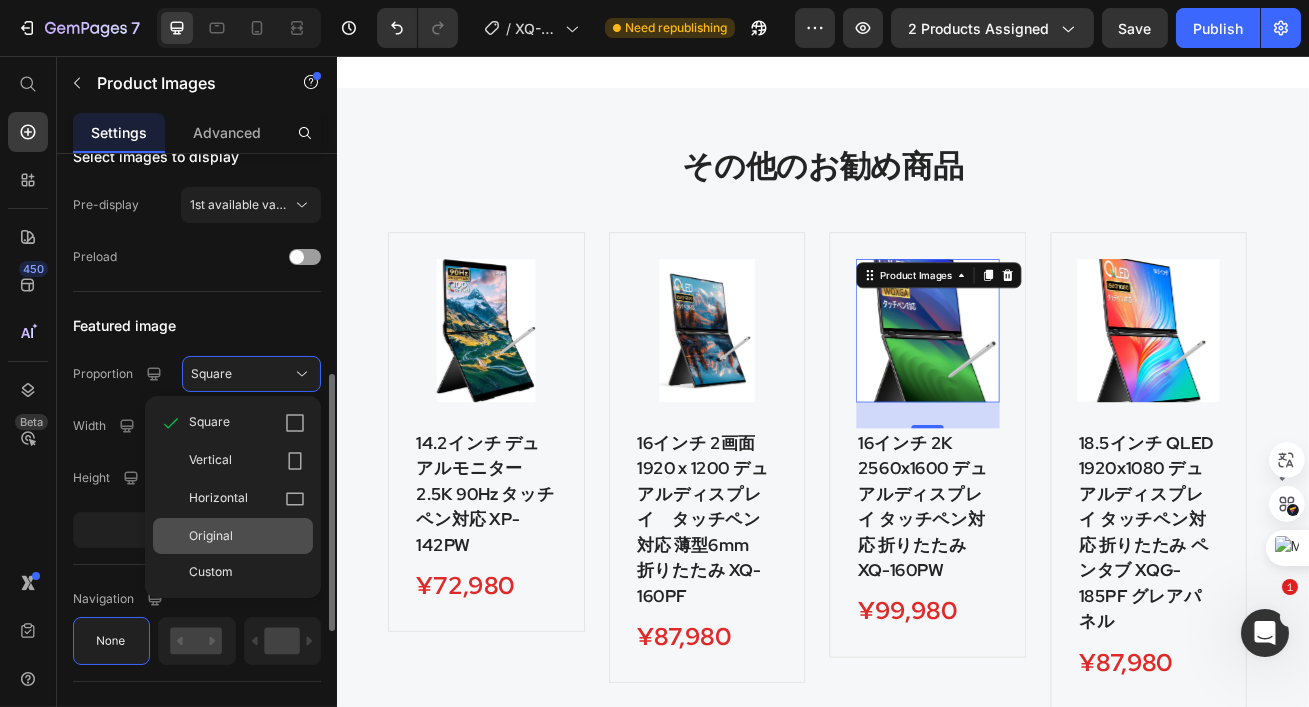 click on "Original" at bounding box center (211, 536) 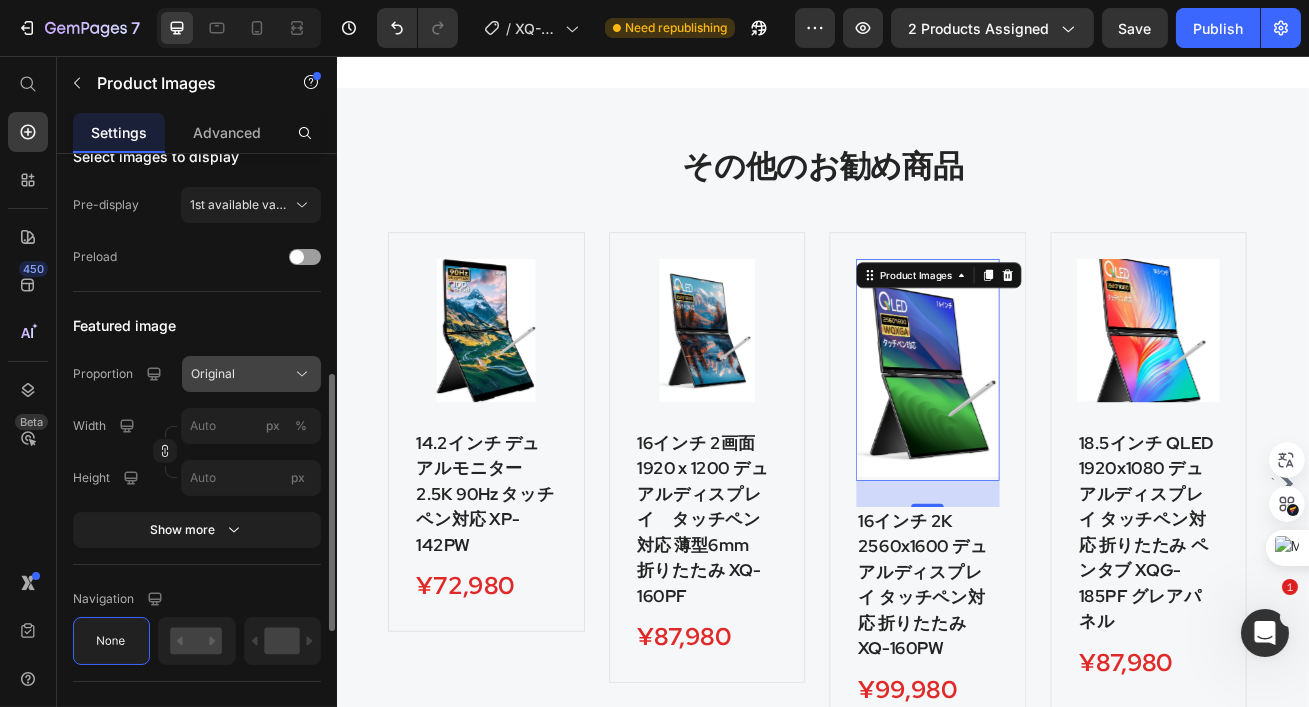 click on "Original" at bounding box center [251, 374] 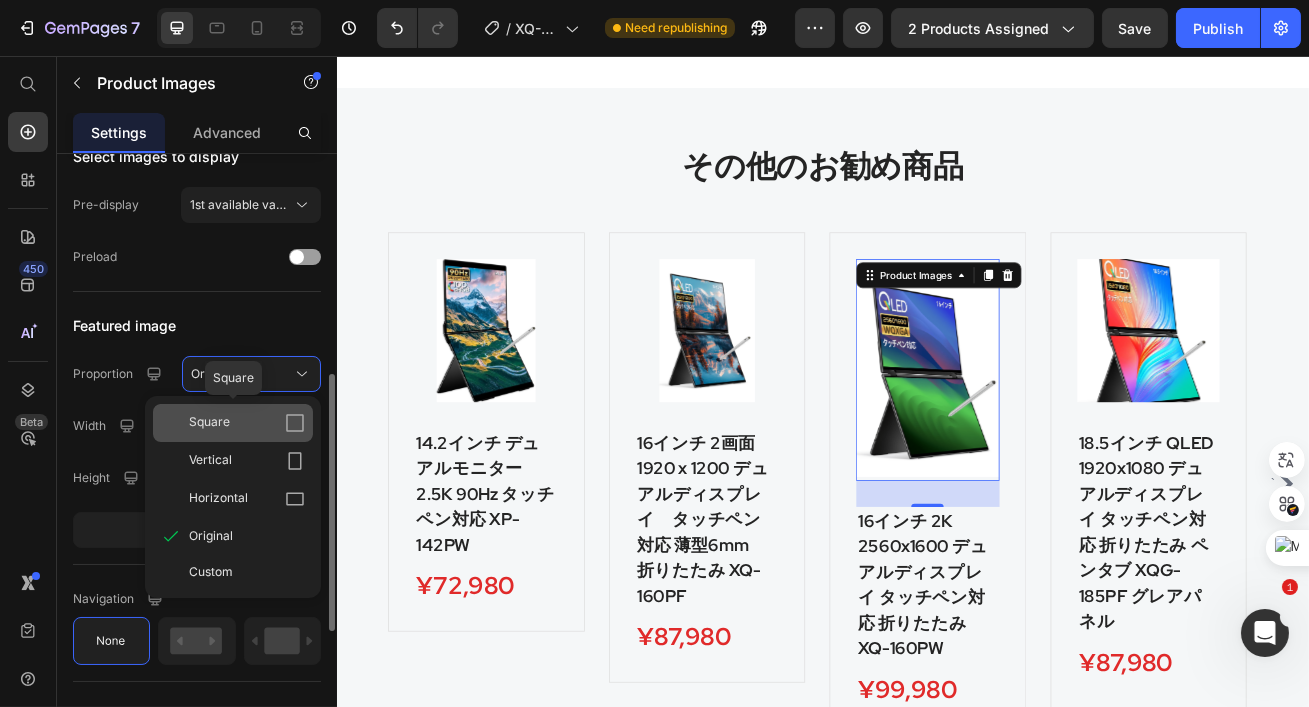 click on "Square" at bounding box center [247, 423] 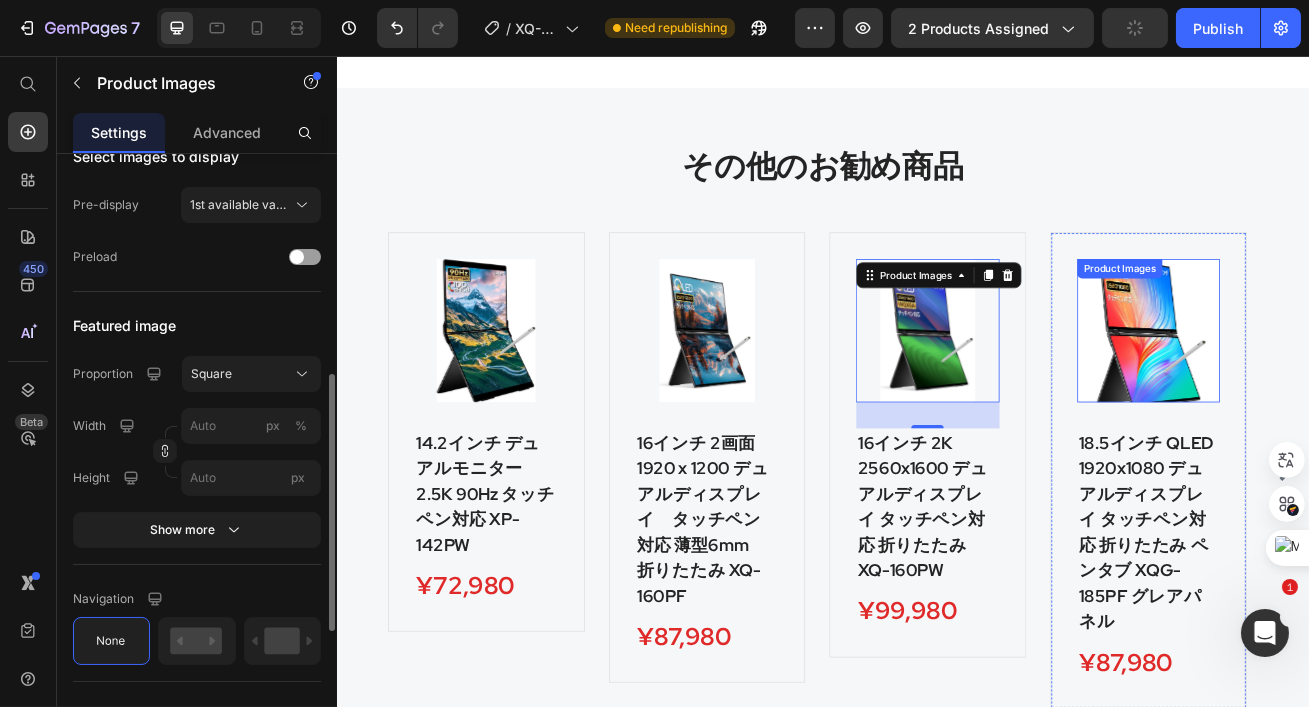 click at bounding box center [1338, 394] 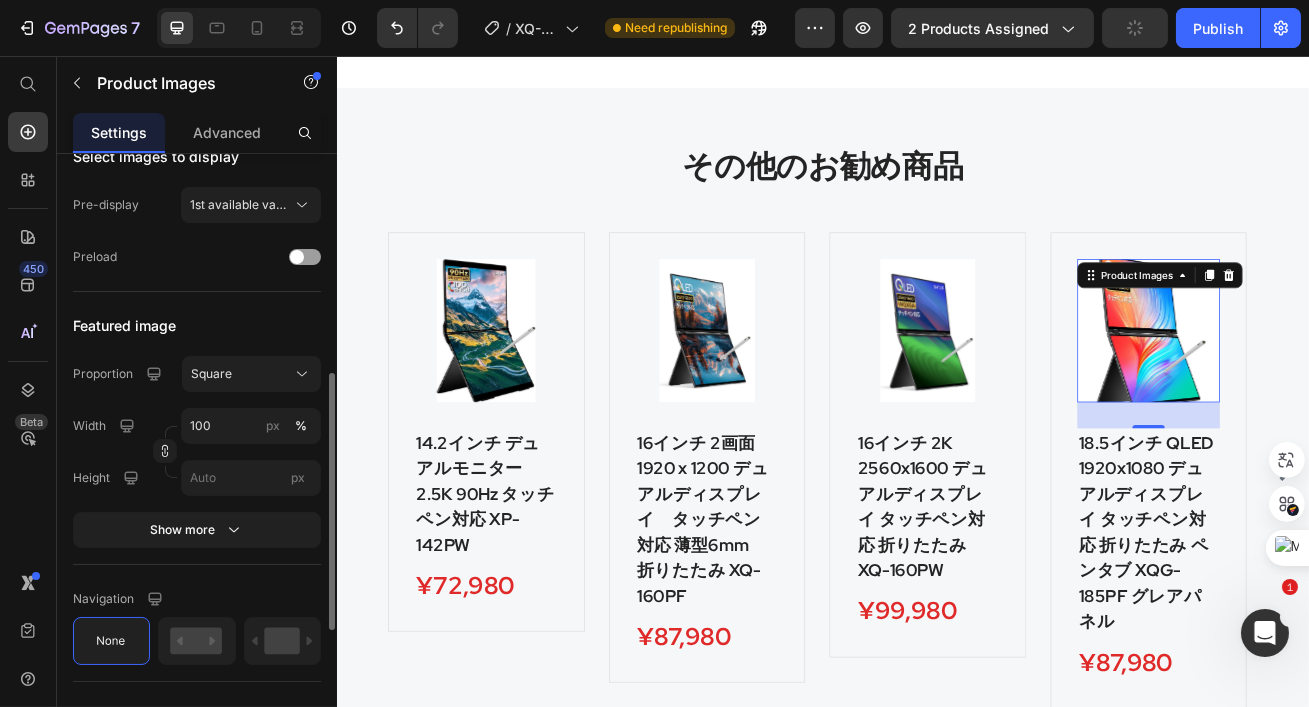 scroll, scrollTop: 520, scrollLeft: 0, axis: vertical 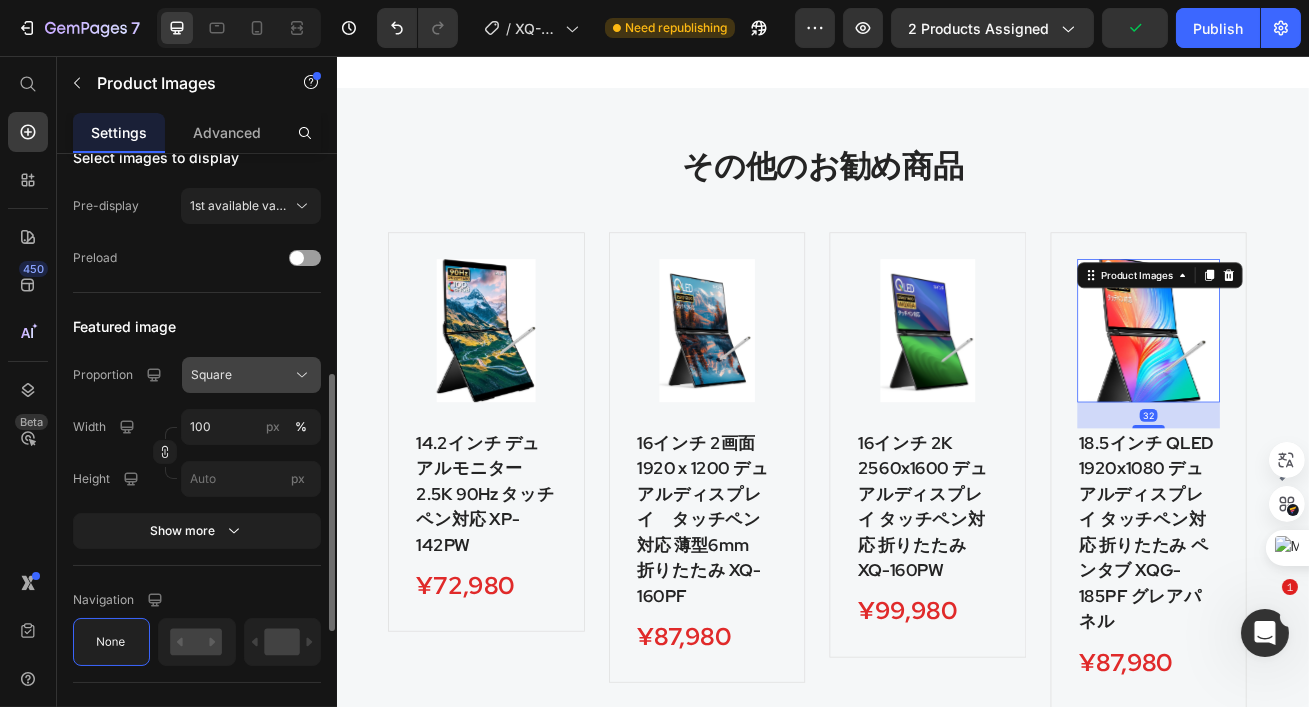 click on "Square" 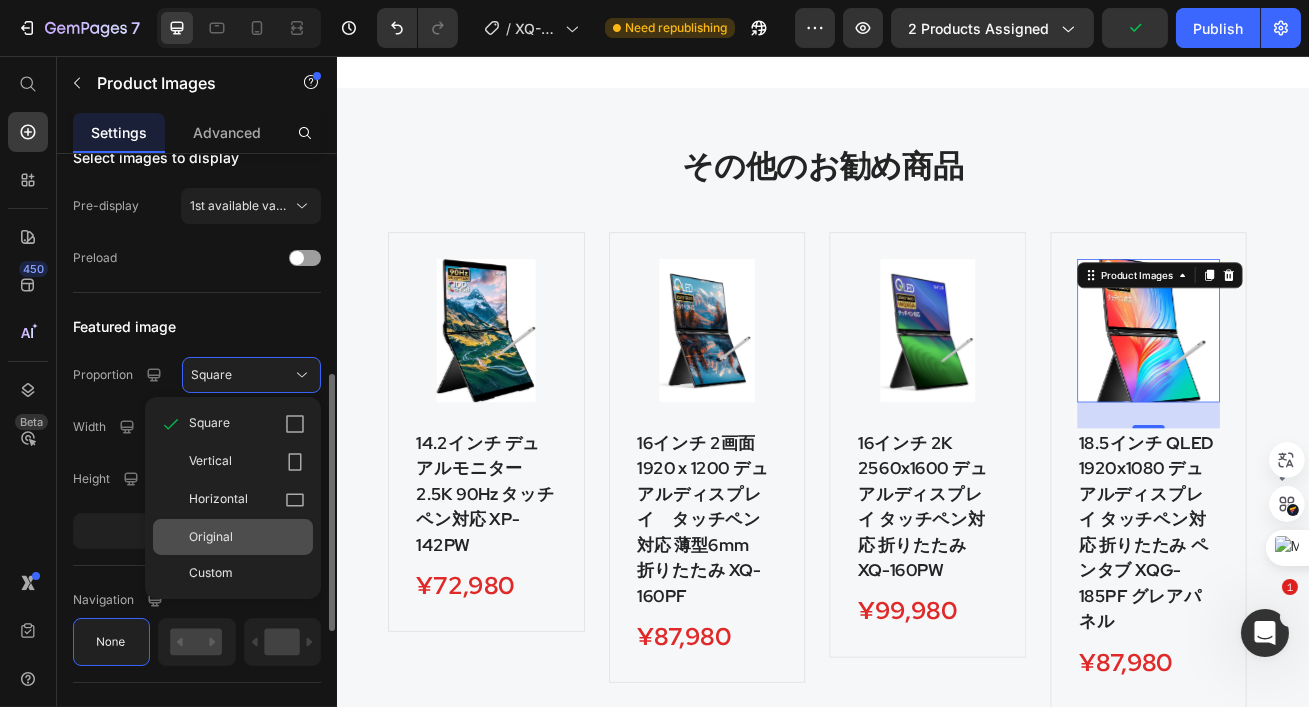 click on "Original" 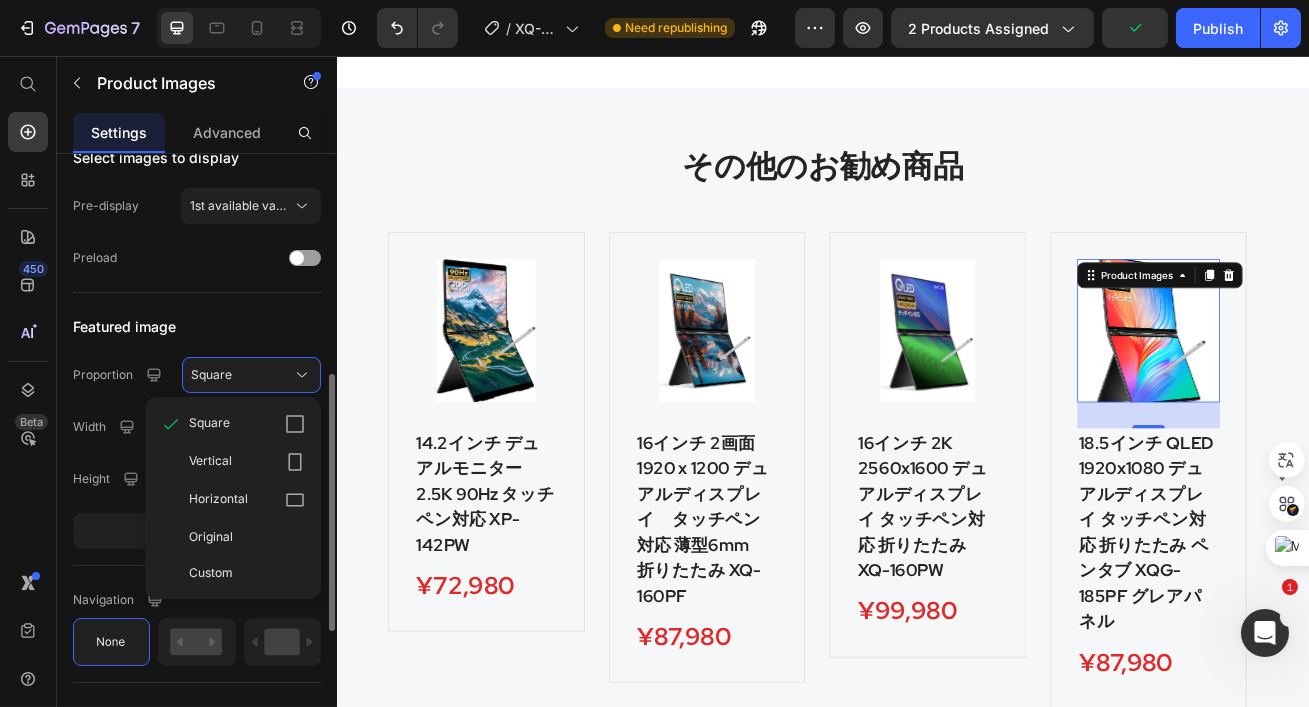 type 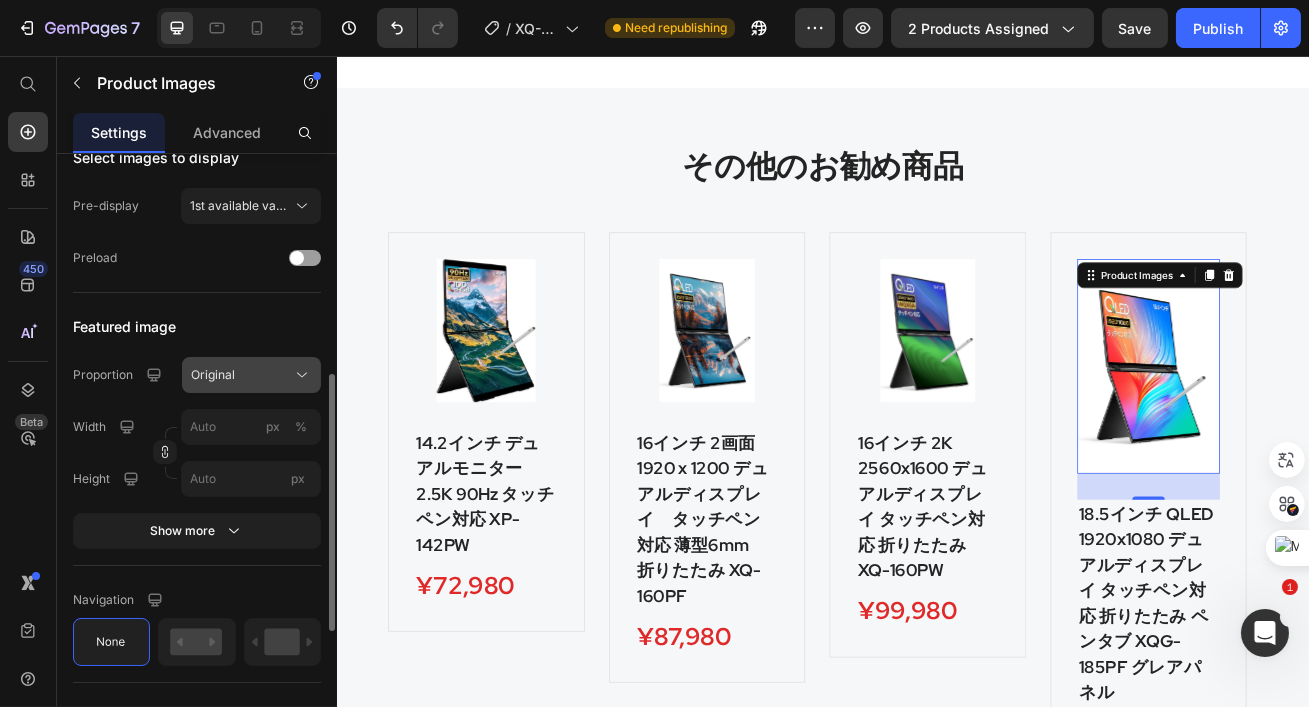 click on "Original" at bounding box center [251, 375] 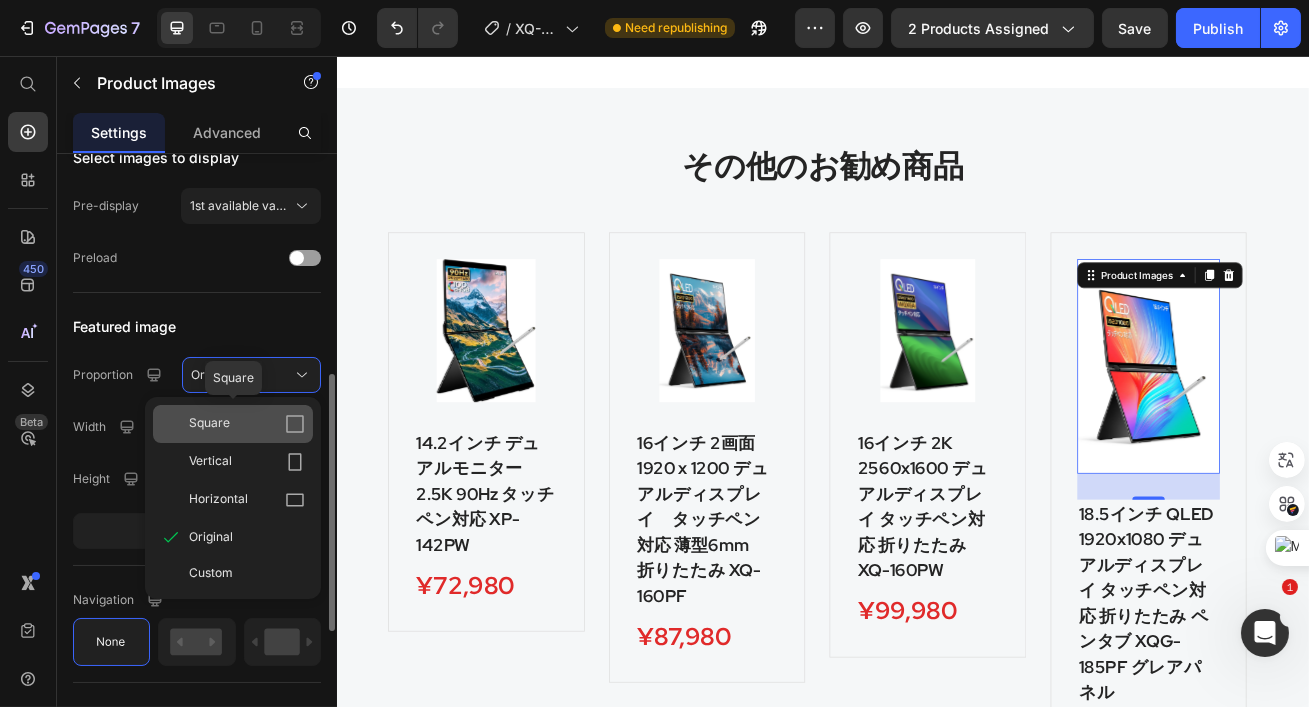 click on "Square" at bounding box center [247, 424] 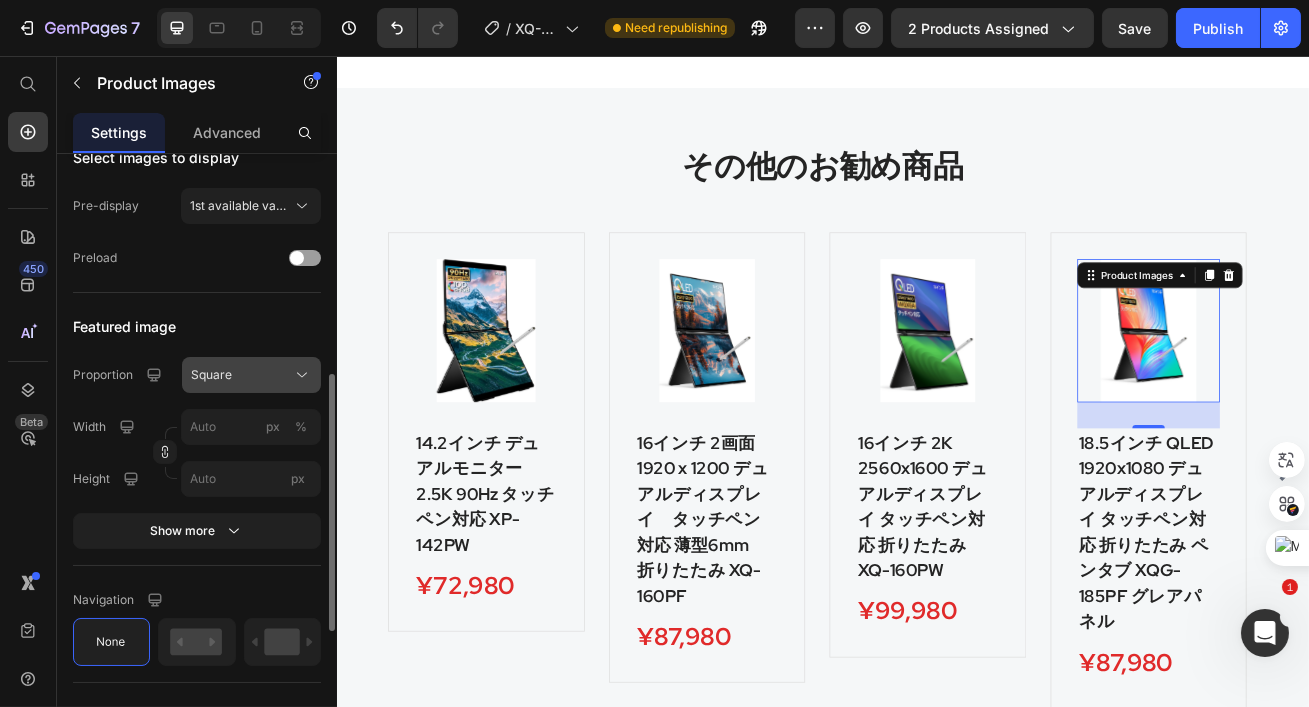click on "Square" 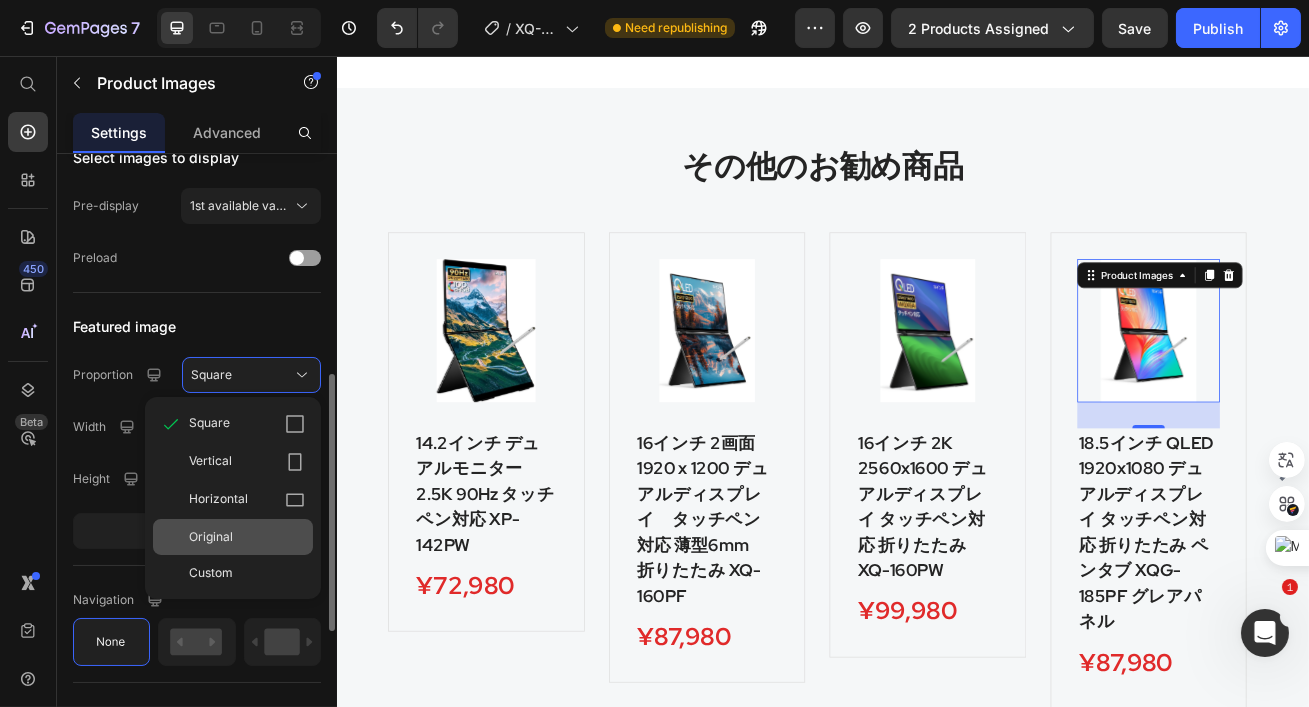 click on "Original" at bounding box center (211, 537) 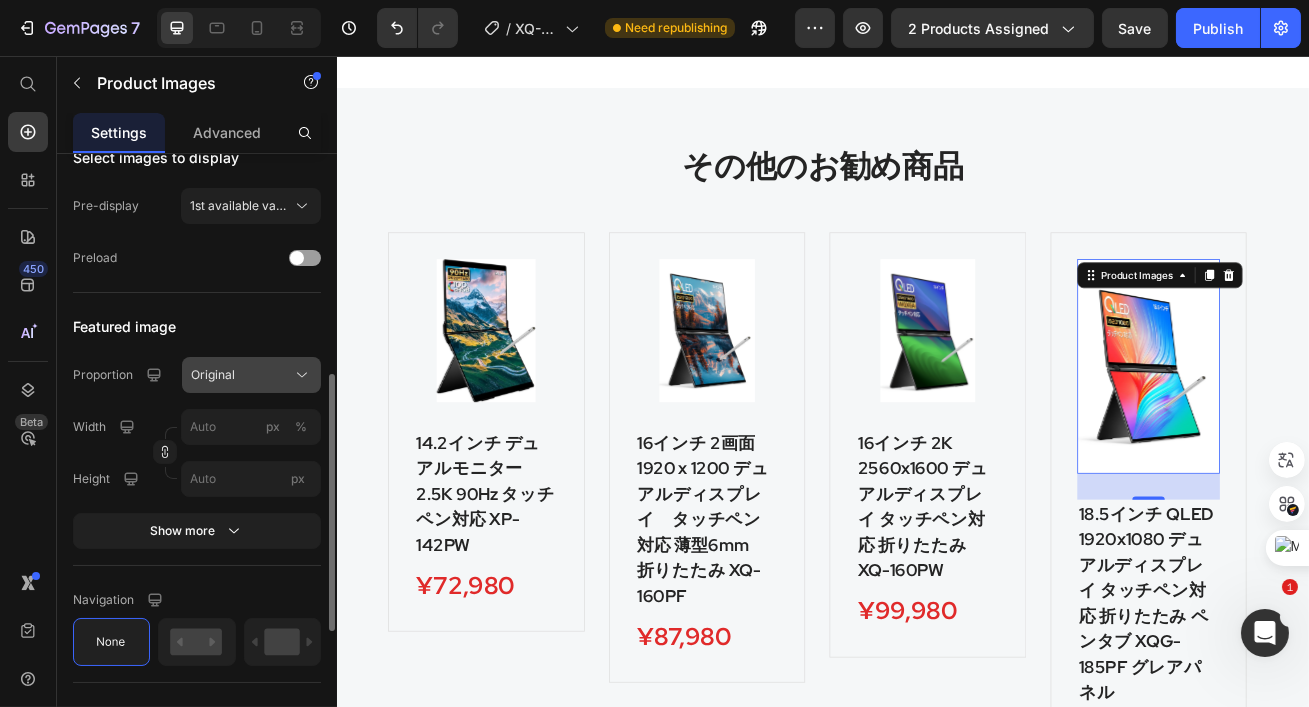 click on "Original" 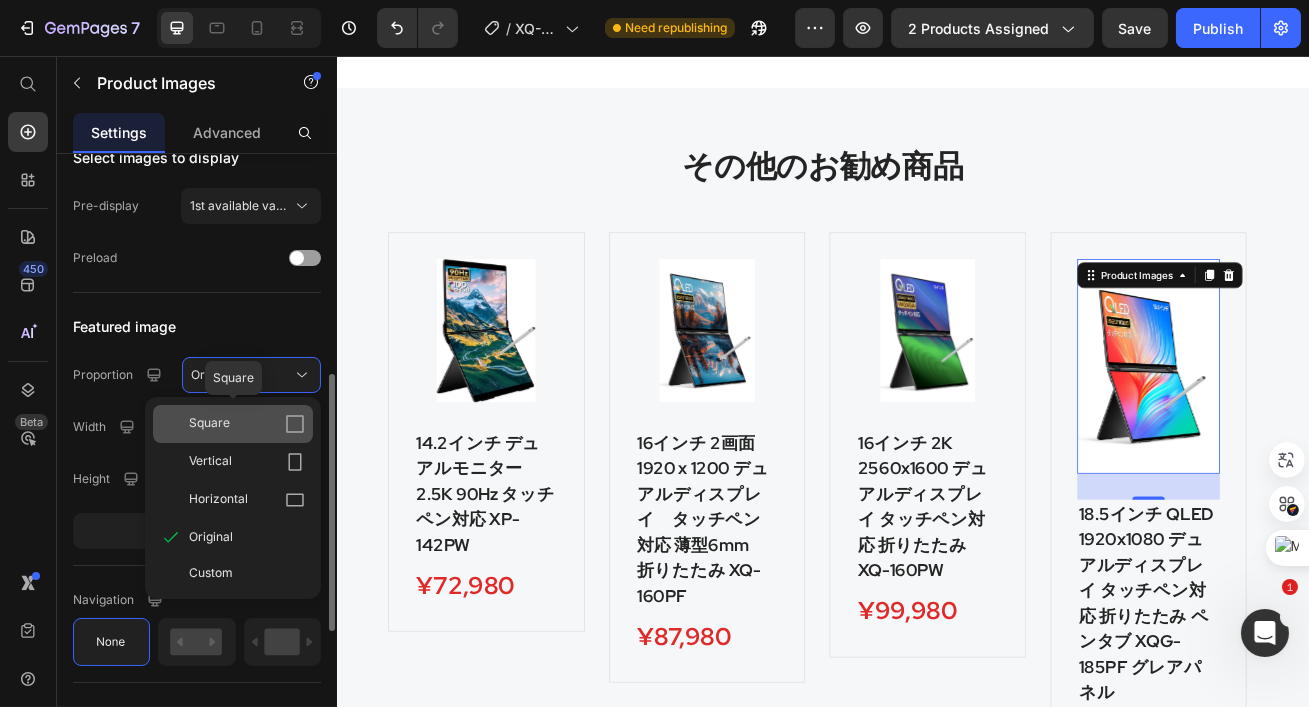 click on "Square" at bounding box center (247, 424) 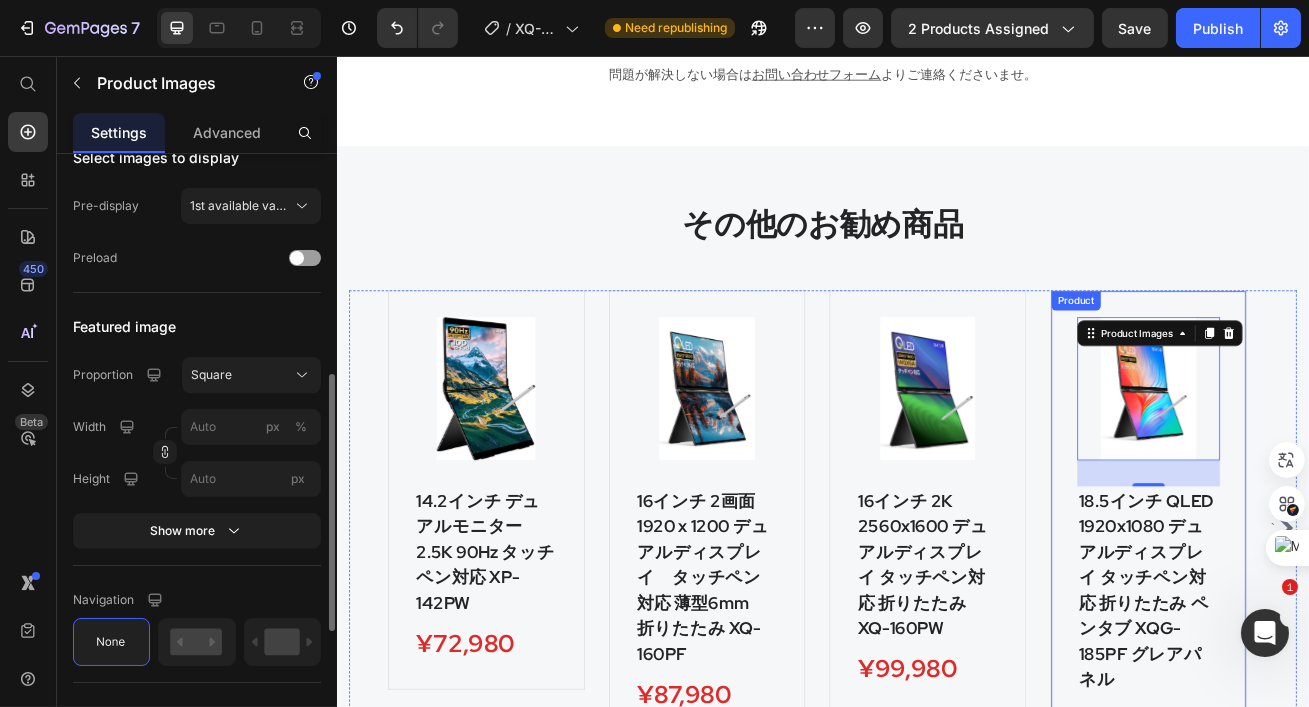 scroll, scrollTop: 4572, scrollLeft: 0, axis: vertical 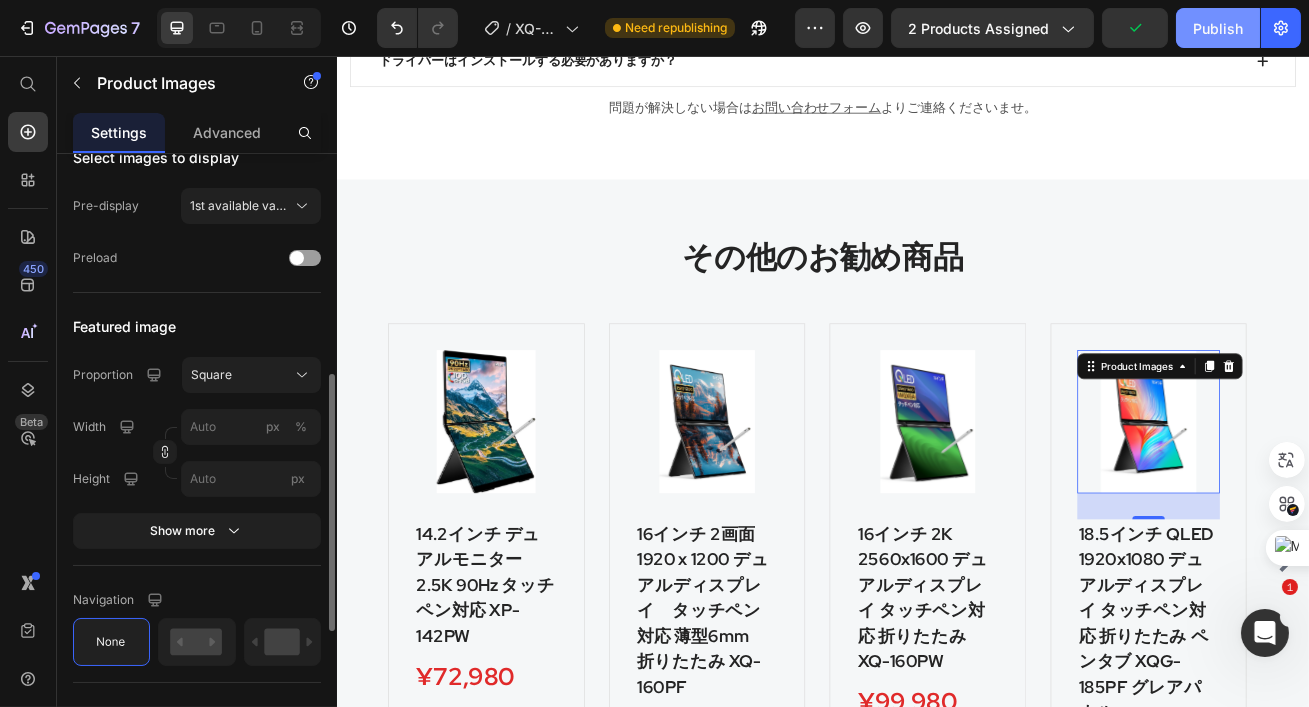 click on "Publish" at bounding box center [1218, 28] 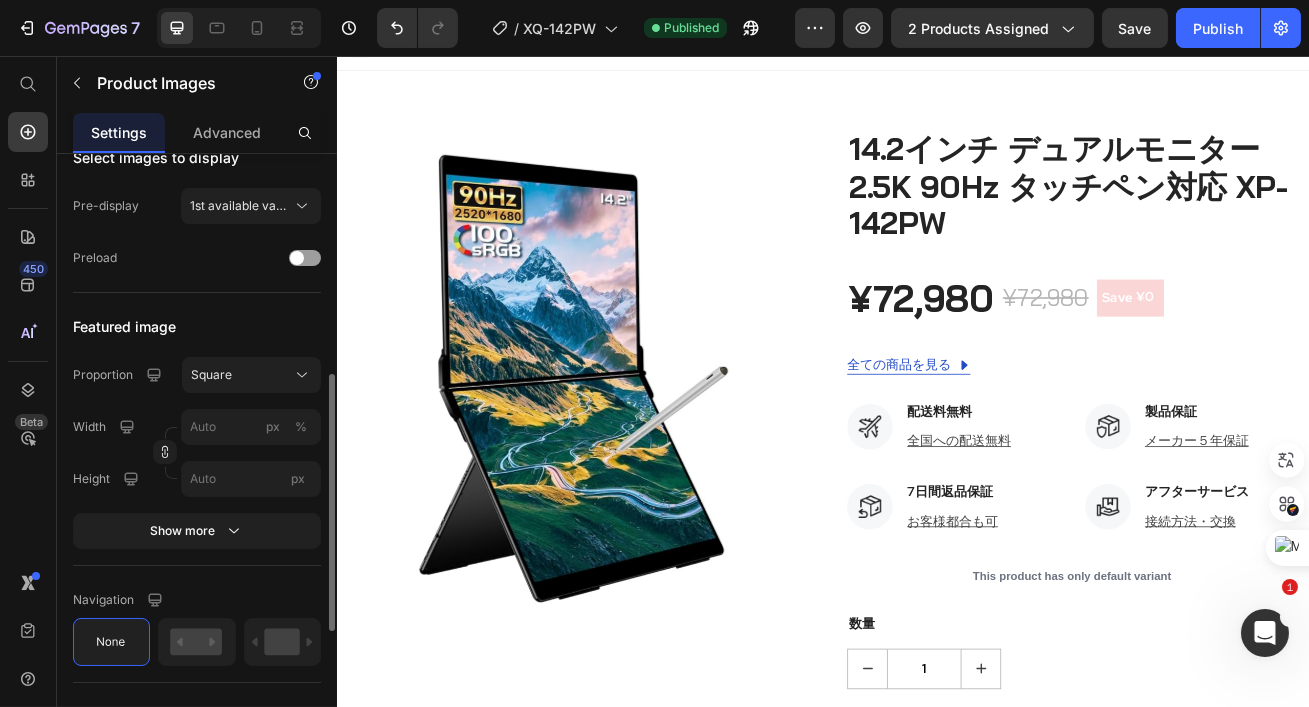 scroll, scrollTop: 22, scrollLeft: 0, axis: vertical 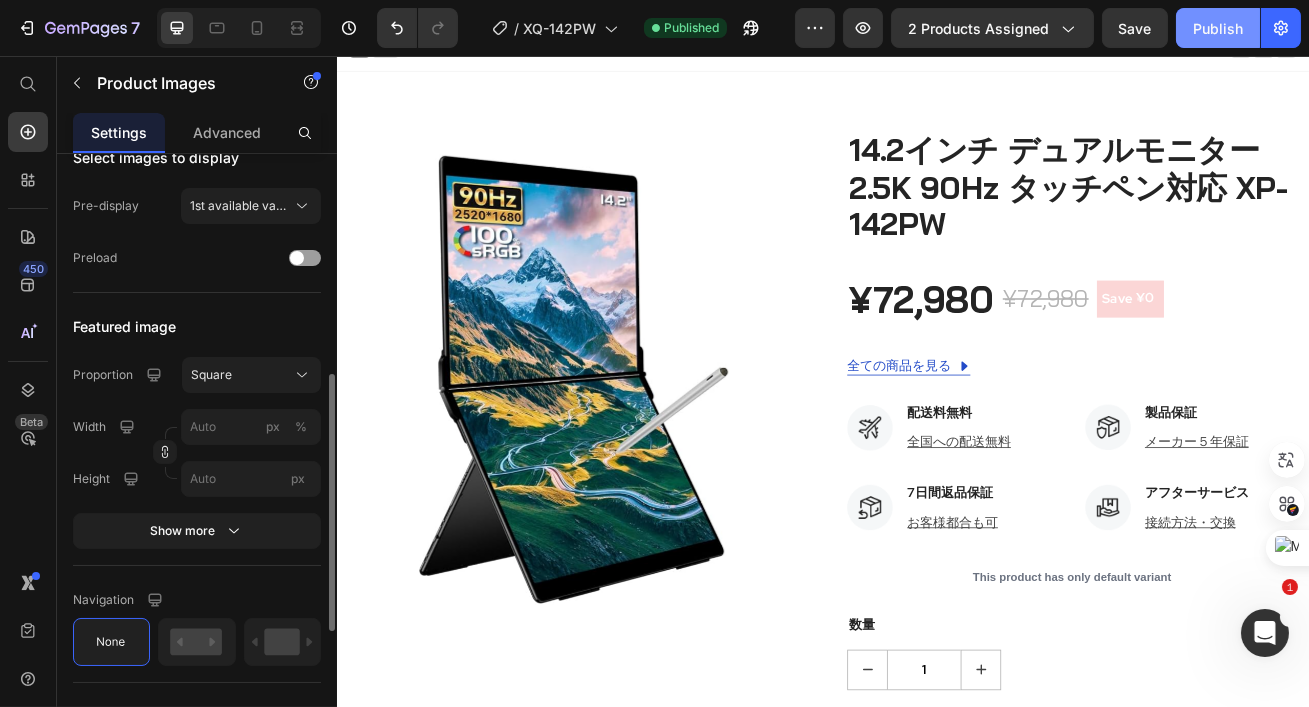 click on "Publish" at bounding box center (1218, 28) 